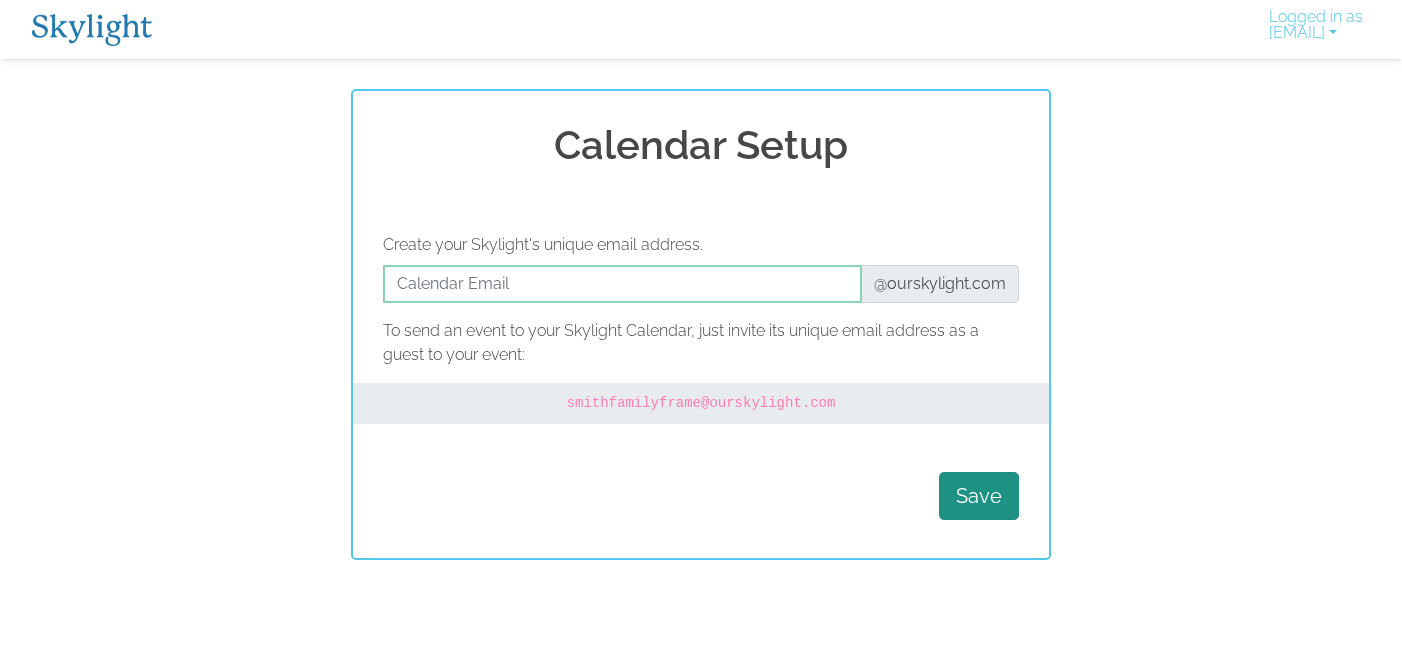 scroll, scrollTop: 0, scrollLeft: 0, axis: both 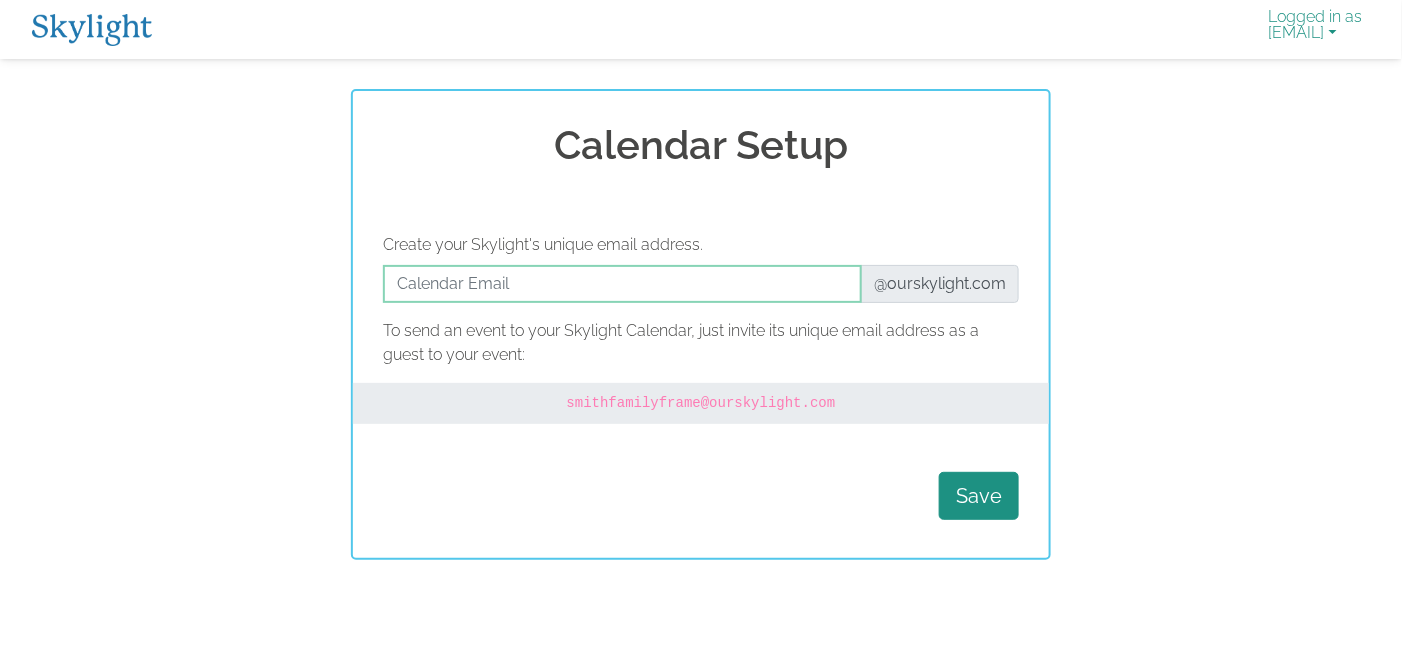 click on "Logged in as laurencp79@hotmail.com" at bounding box center [1316, 29] 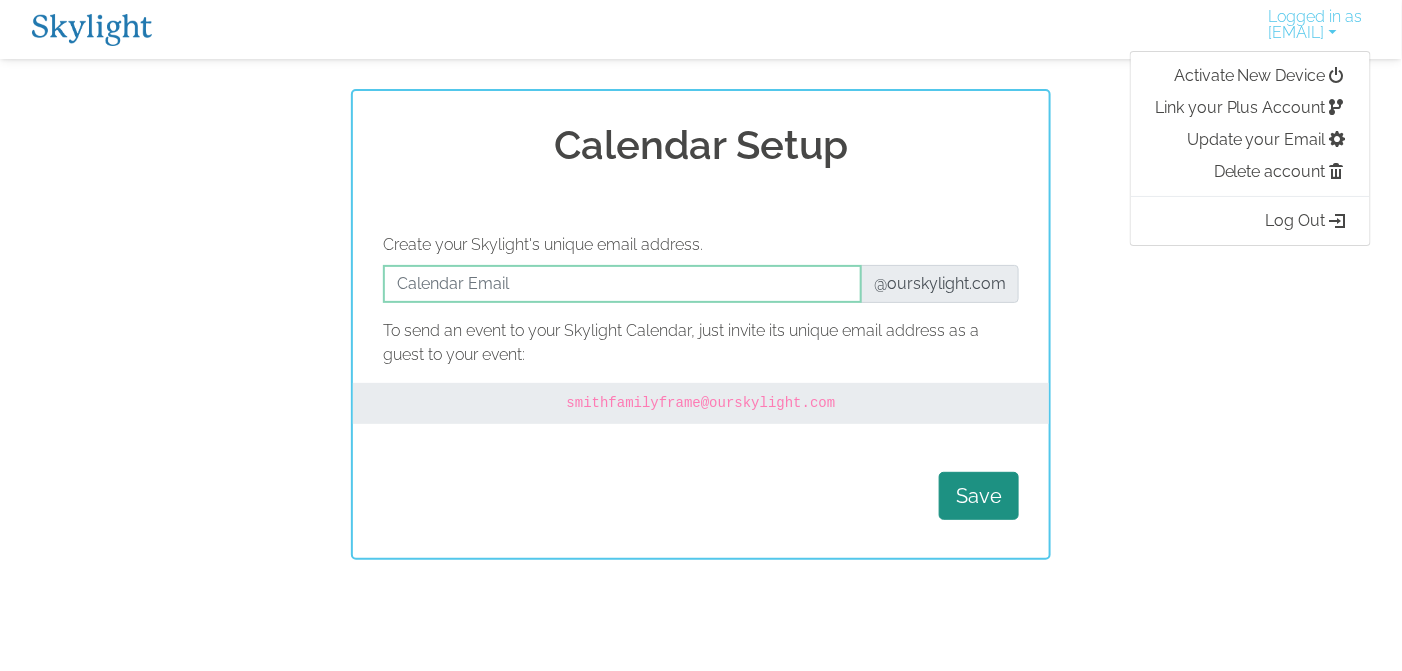 click on "Calendar Setup Create your Skylight's unique email address.   @ourskylight.com To send an event to your Skylight Calendar, just invite its unique email address as a guest to your event: smithfamilyframe @ourskylight.com Save" at bounding box center [701, 324] 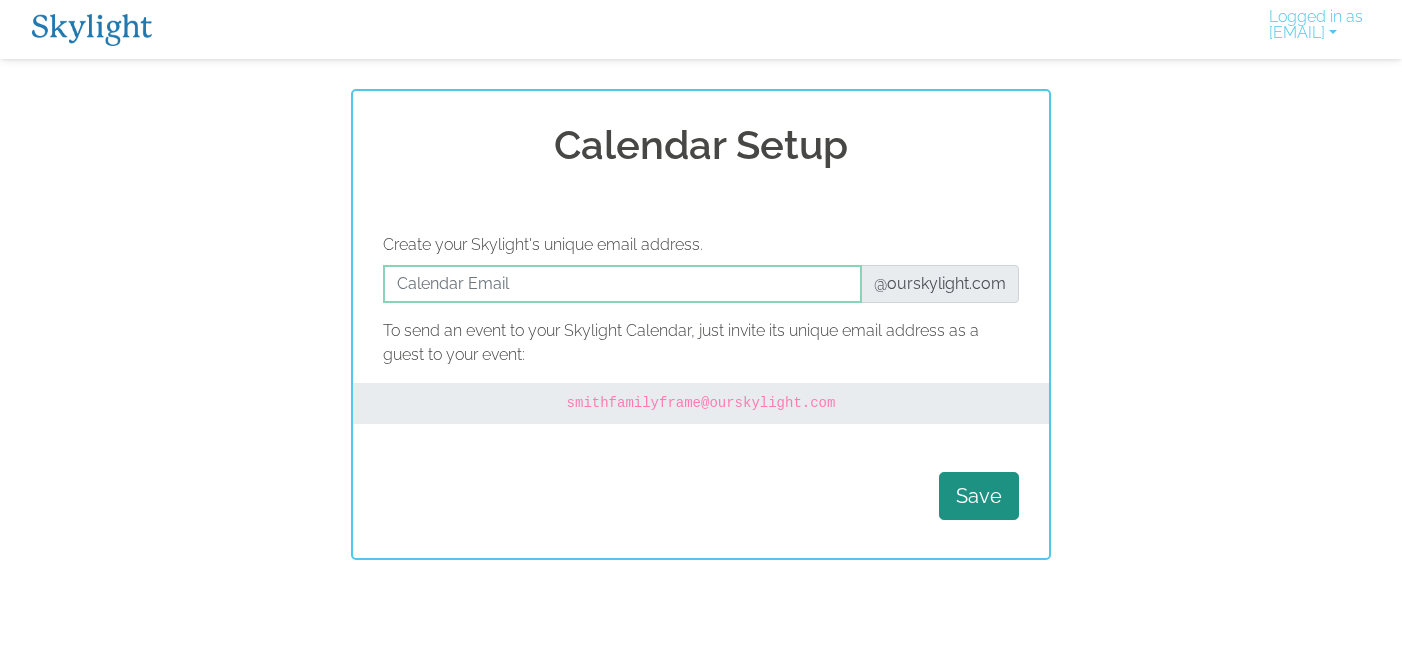 scroll, scrollTop: 0, scrollLeft: 0, axis: both 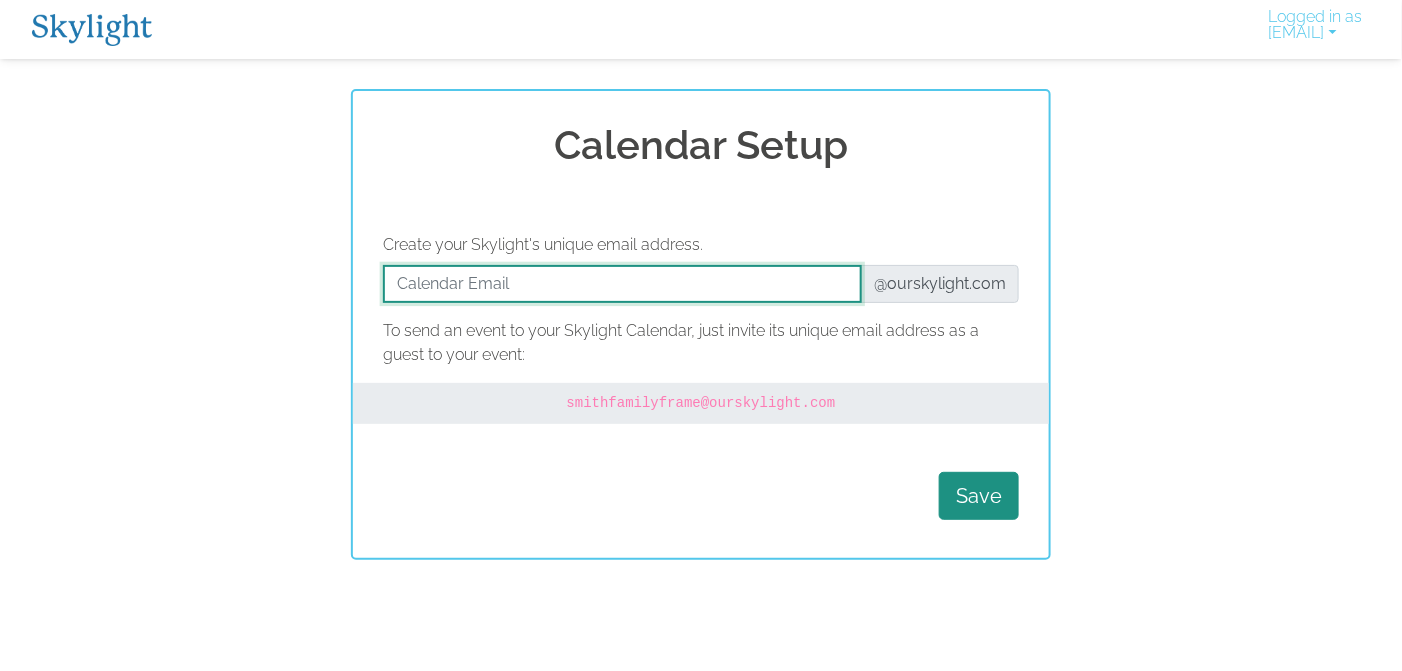 click at bounding box center (622, 284) 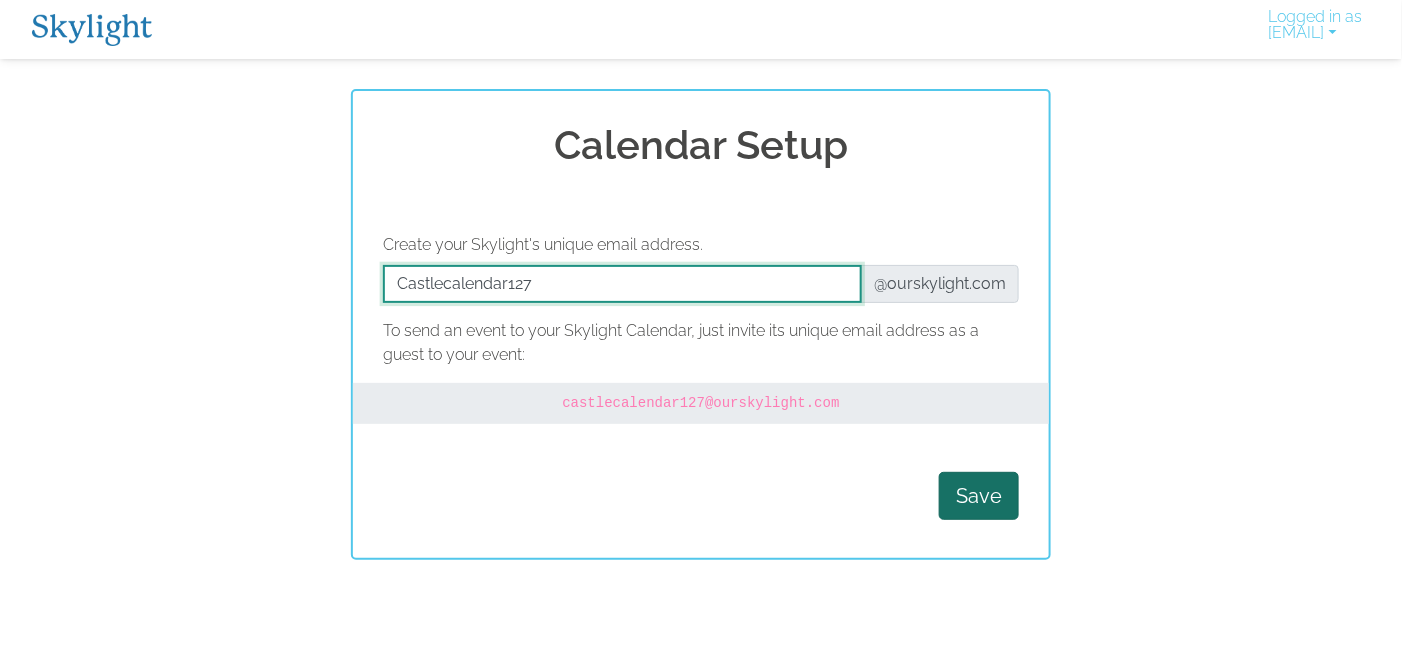 type on "Castlecalendar127" 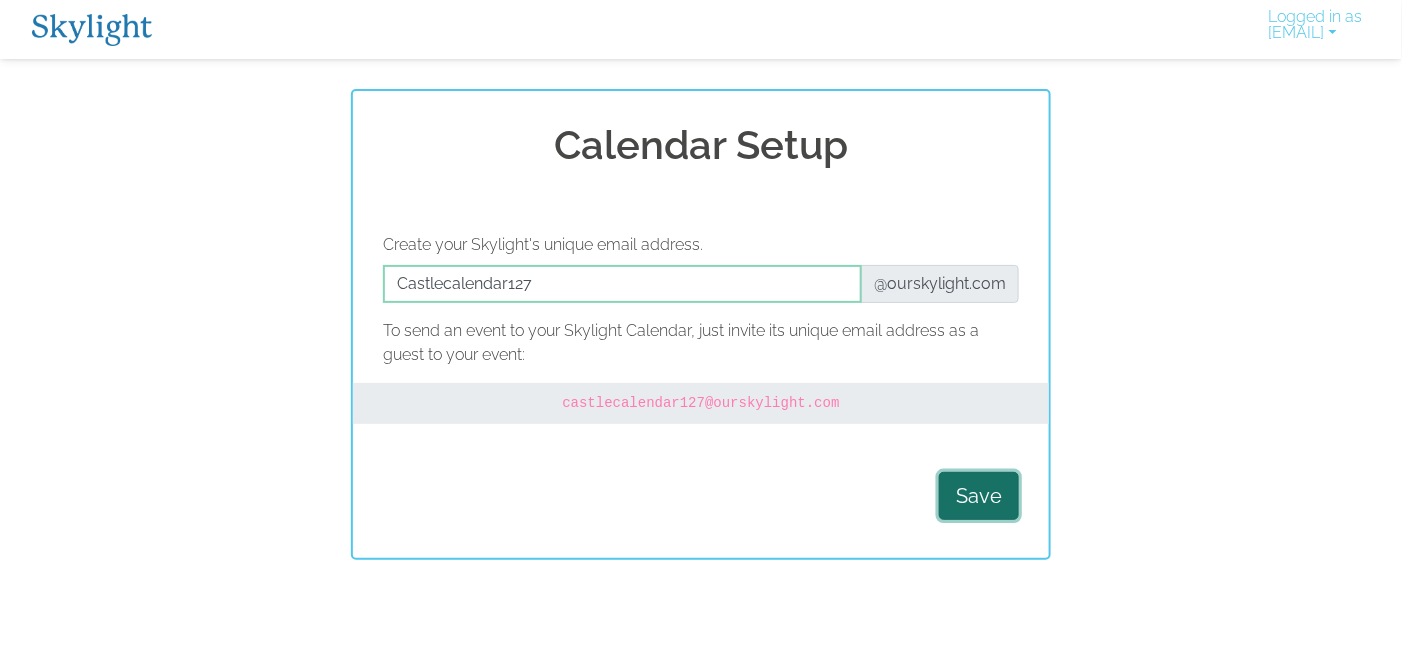 click on "Save" at bounding box center (979, 496) 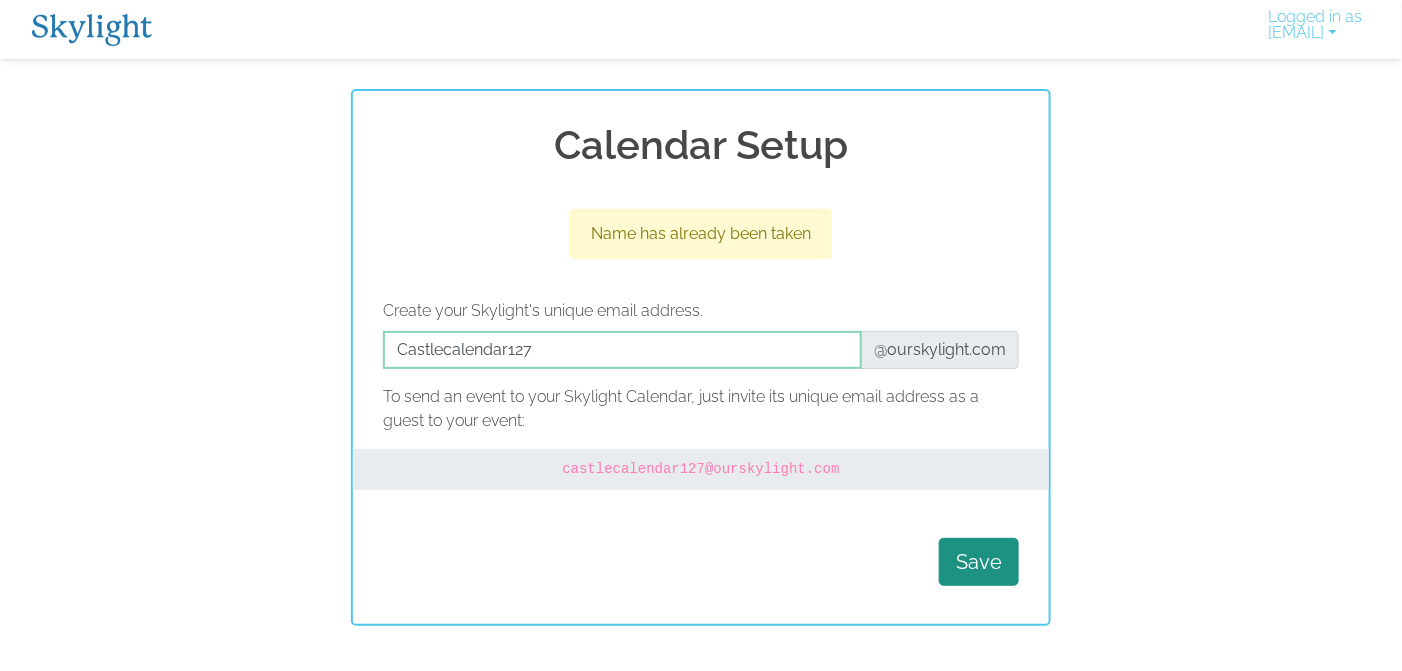 click on "Calendar Setup Name has already been taken Create your Skylight's unique email address.   @ourskylight.com To send an event to your Skylight Calendar, just invite its unique email address as a guest to your event: castlecalendar127 @ourskylight.com Save" at bounding box center [701, 357] 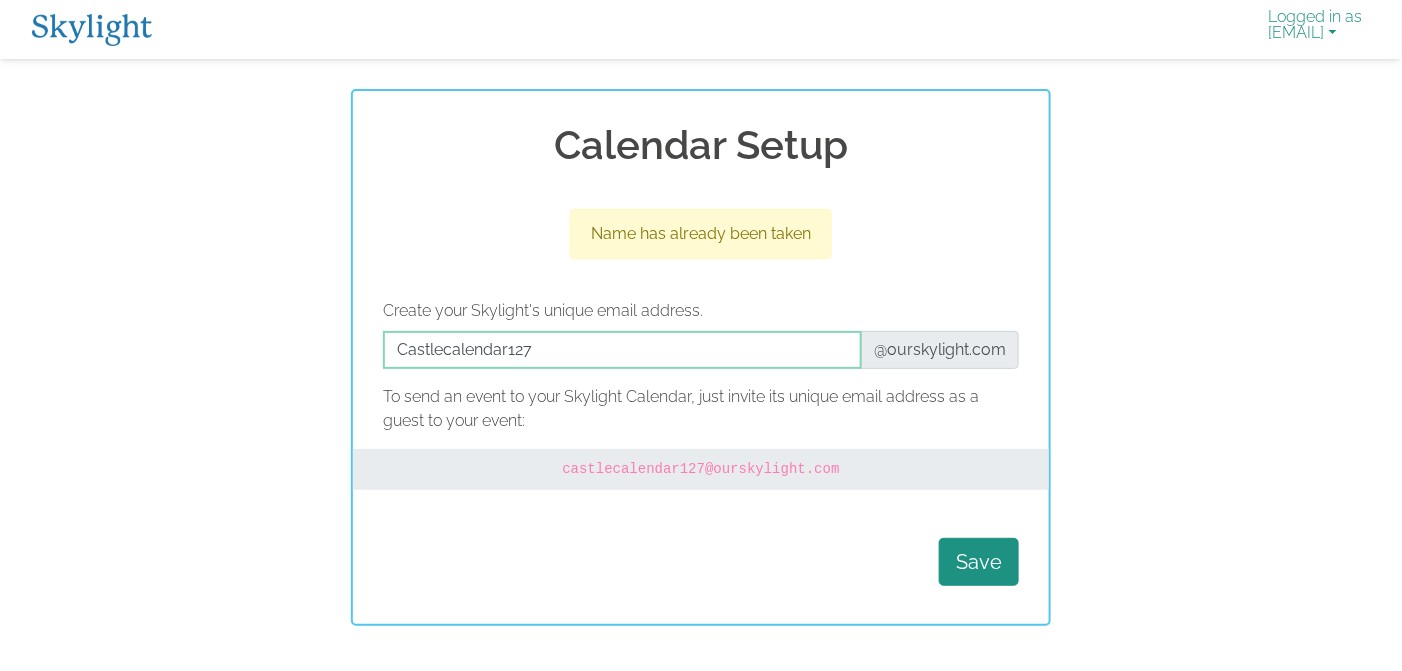click on "Logged in as laurencp79@hotmail.com" at bounding box center [1316, 29] 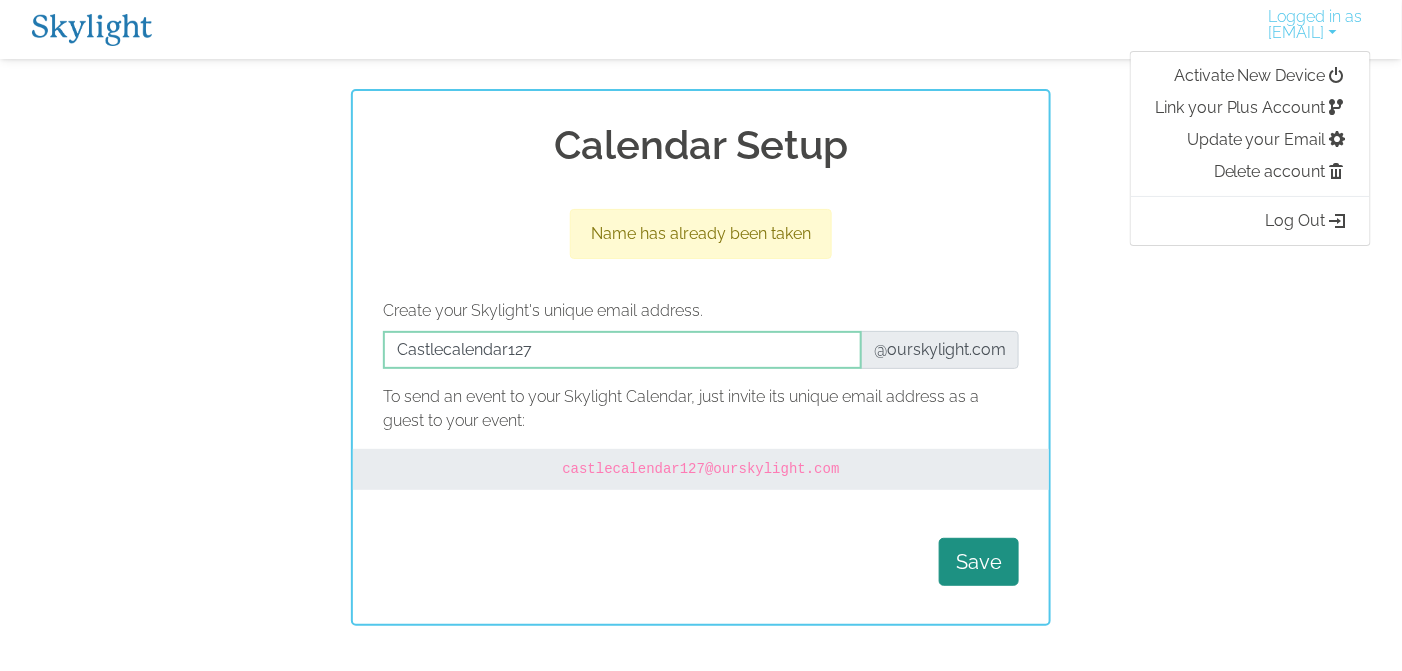 click on "Calendar Setup Name has already been taken Create your Skylight's unique email address.   @ourskylight.com To send an event to your Skylight Calendar, just invite its unique email address as a guest to your event: castlecalendar127 @ourskylight.com Save" at bounding box center [701, 357] 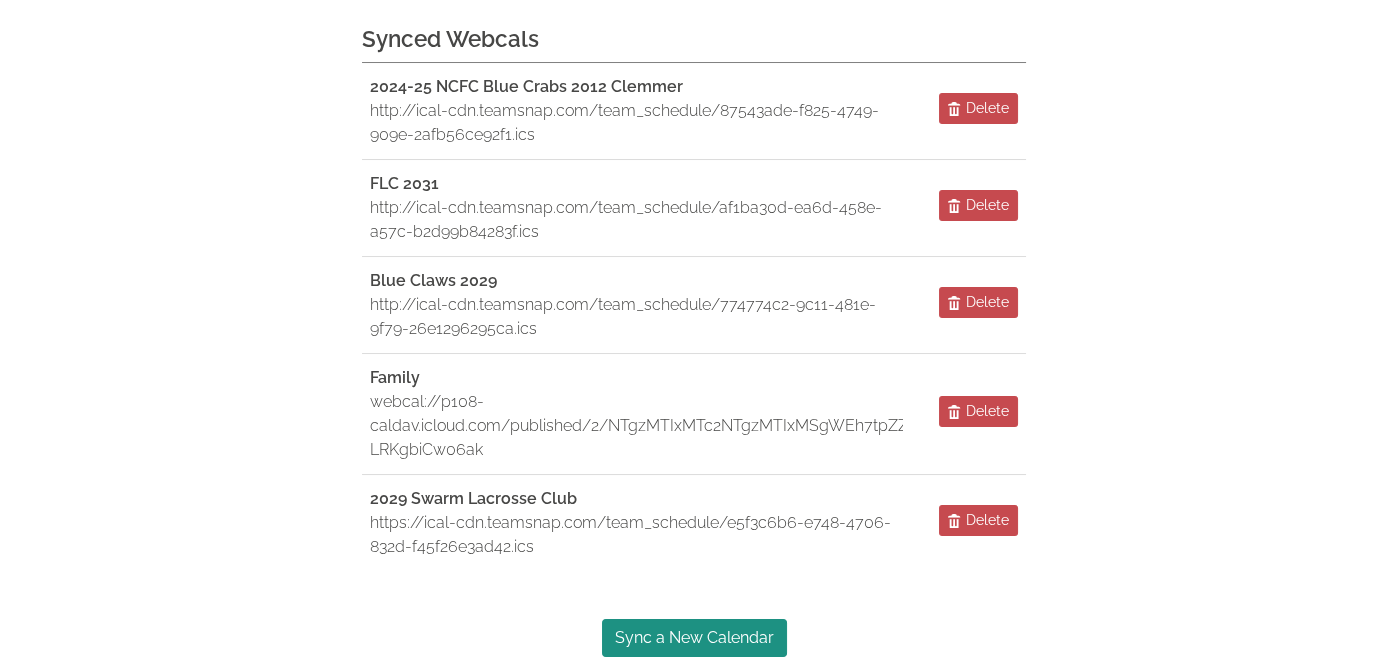 scroll, scrollTop: 245, scrollLeft: 0, axis: vertical 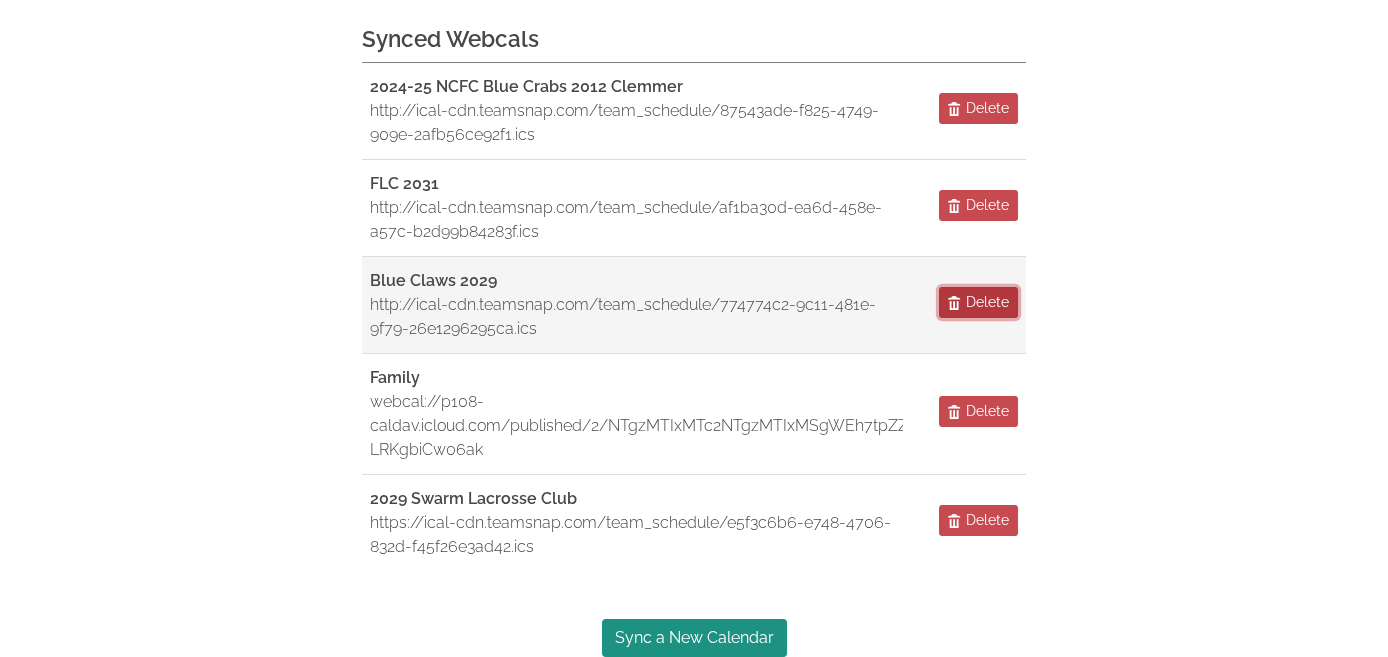 click on "Delete" at bounding box center (987, 302) 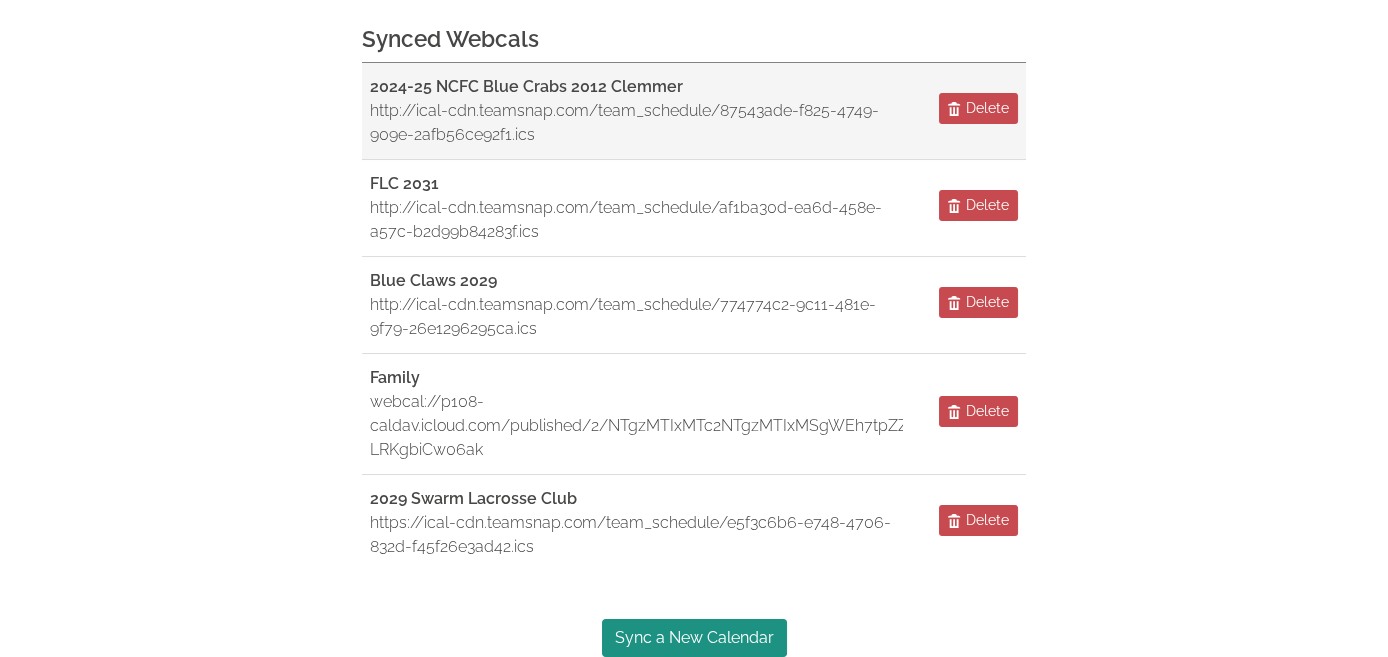 scroll, scrollTop: 148, scrollLeft: 0, axis: vertical 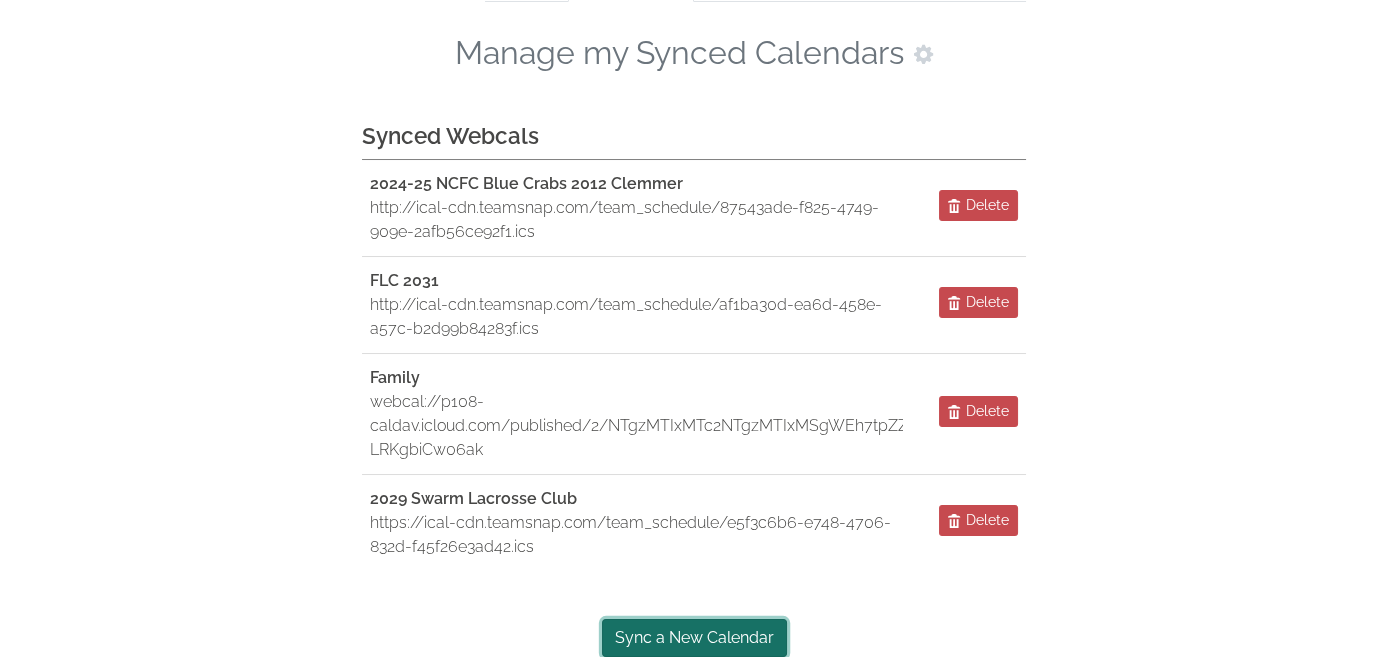click on "Sync a New Calendar" at bounding box center (694, 638) 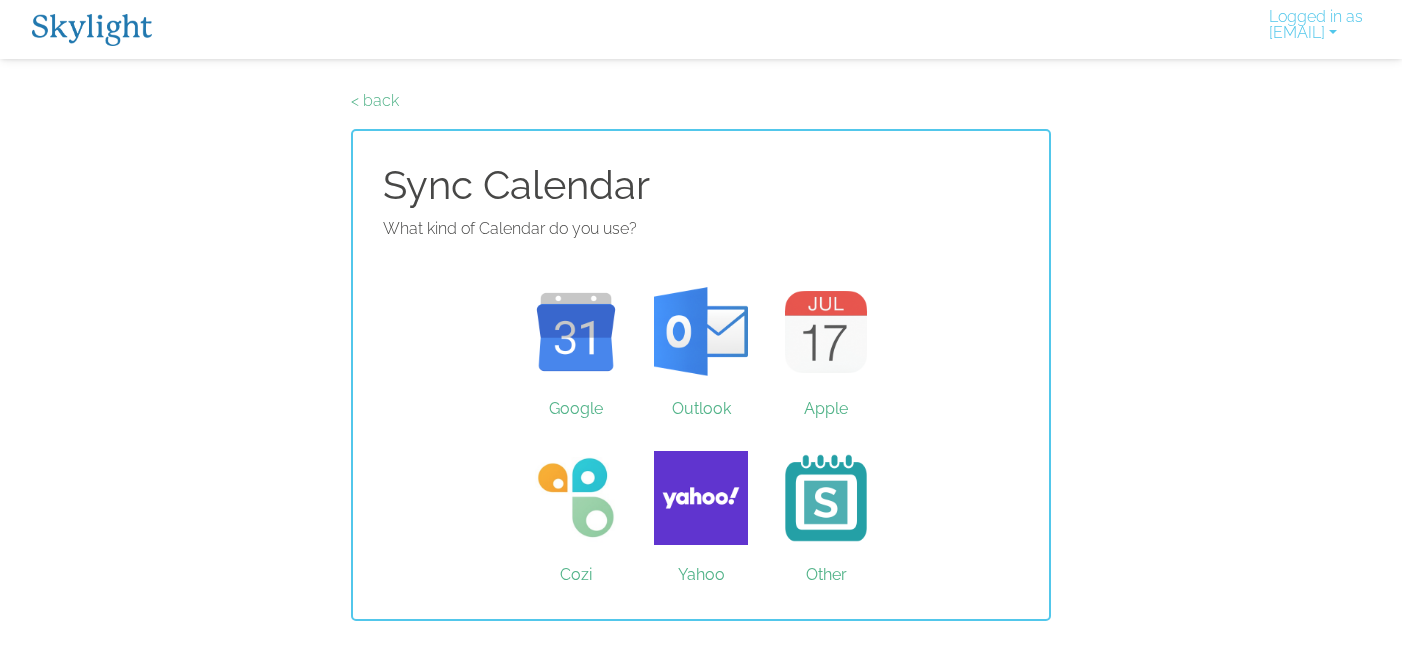 scroll, scrollTop: 0, scrollLeft: 0, axis: both 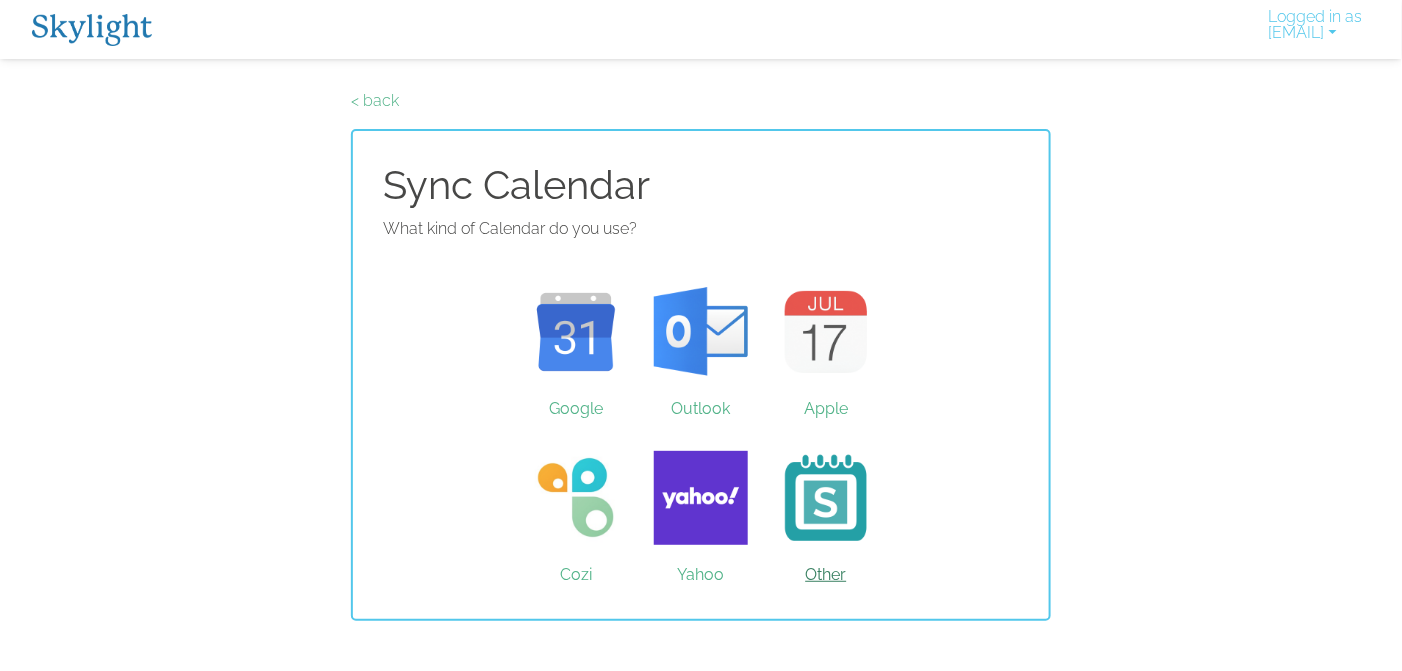 click on "Other" at bounding box center [826, 498] 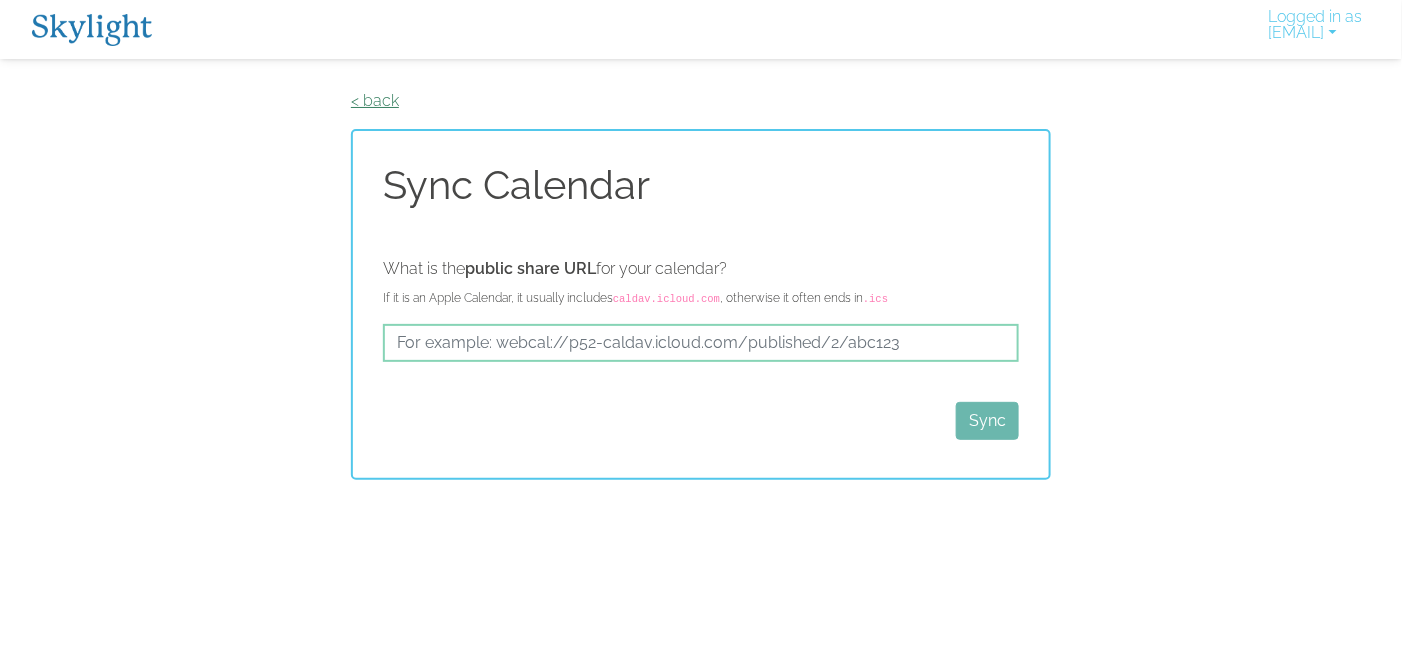 click on "< back" at bounding box center [375, 100] 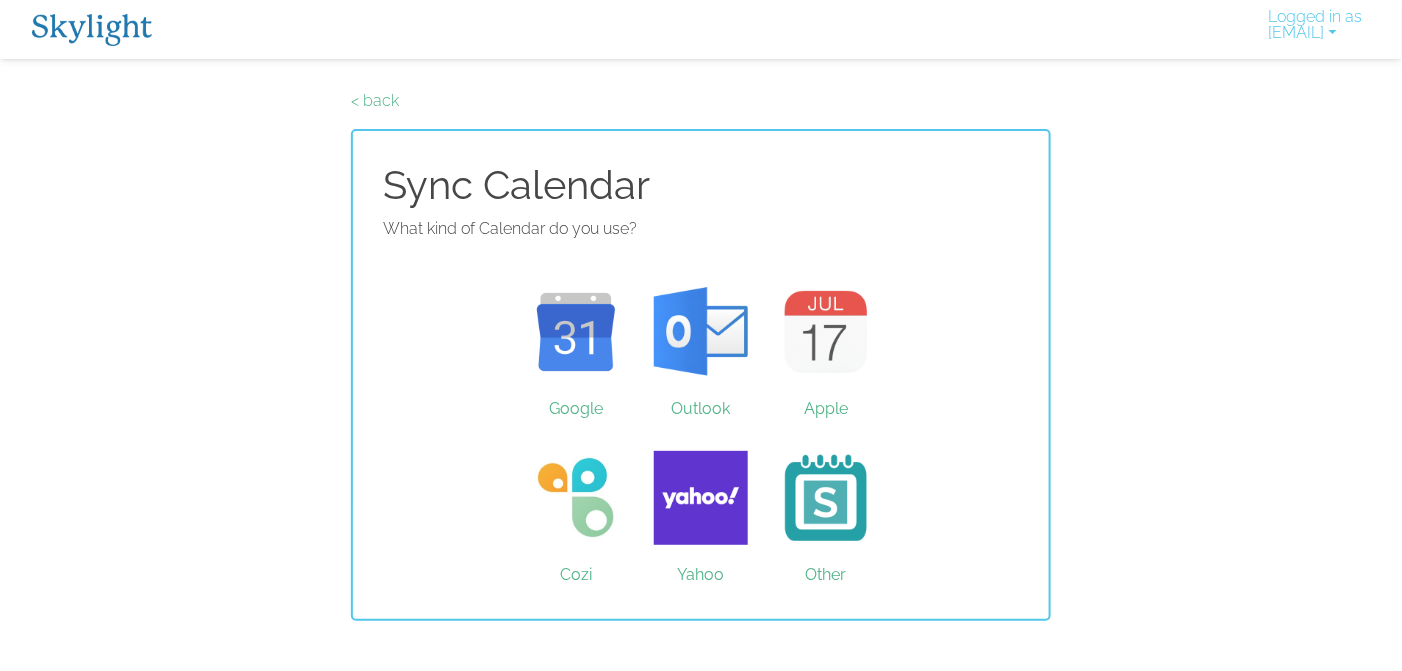 click on "Skylight App Free on the  App  store Install Logged in as [EMAIL] Activate New Device     Link your Plus Account     Update your Email     Delete account     Log Out     < back Sync Calendar What kind of Calendar do you use? Google Outlook Apple Cozi Yahoo Other" at bounding box center [701, 310] 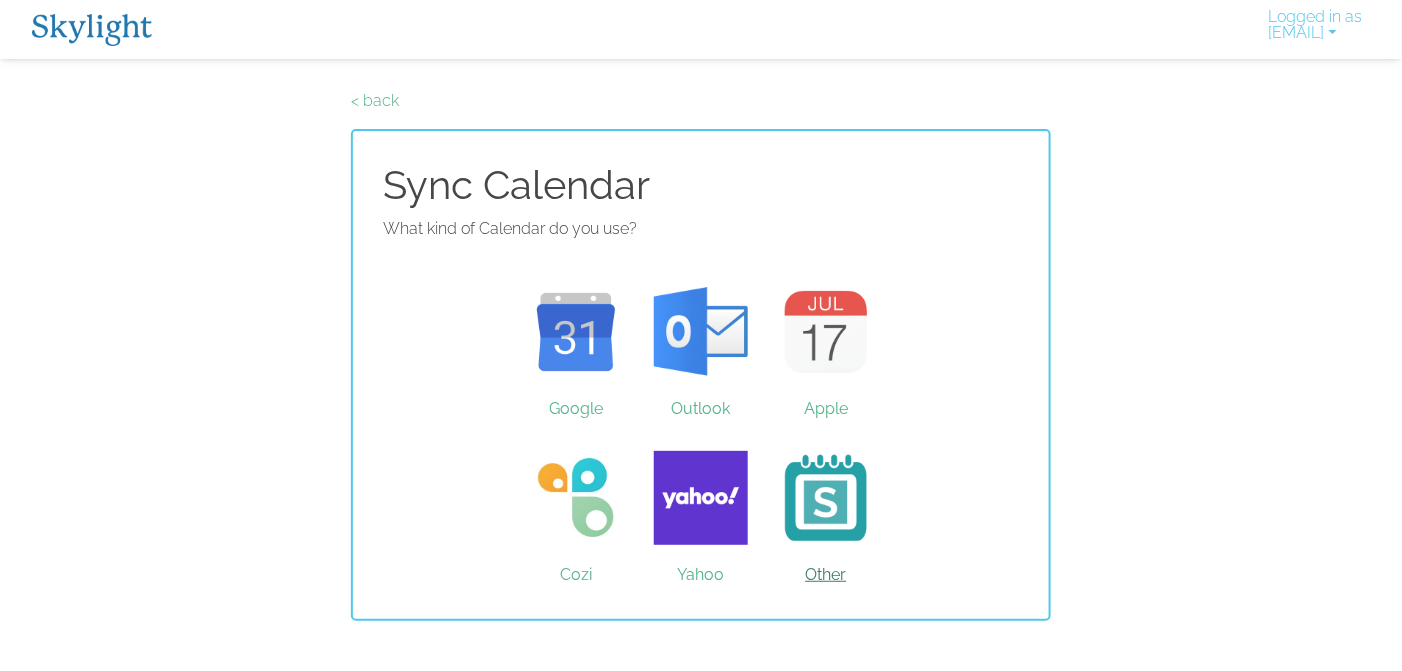 click on "Other" at bounding box center (826, 498) 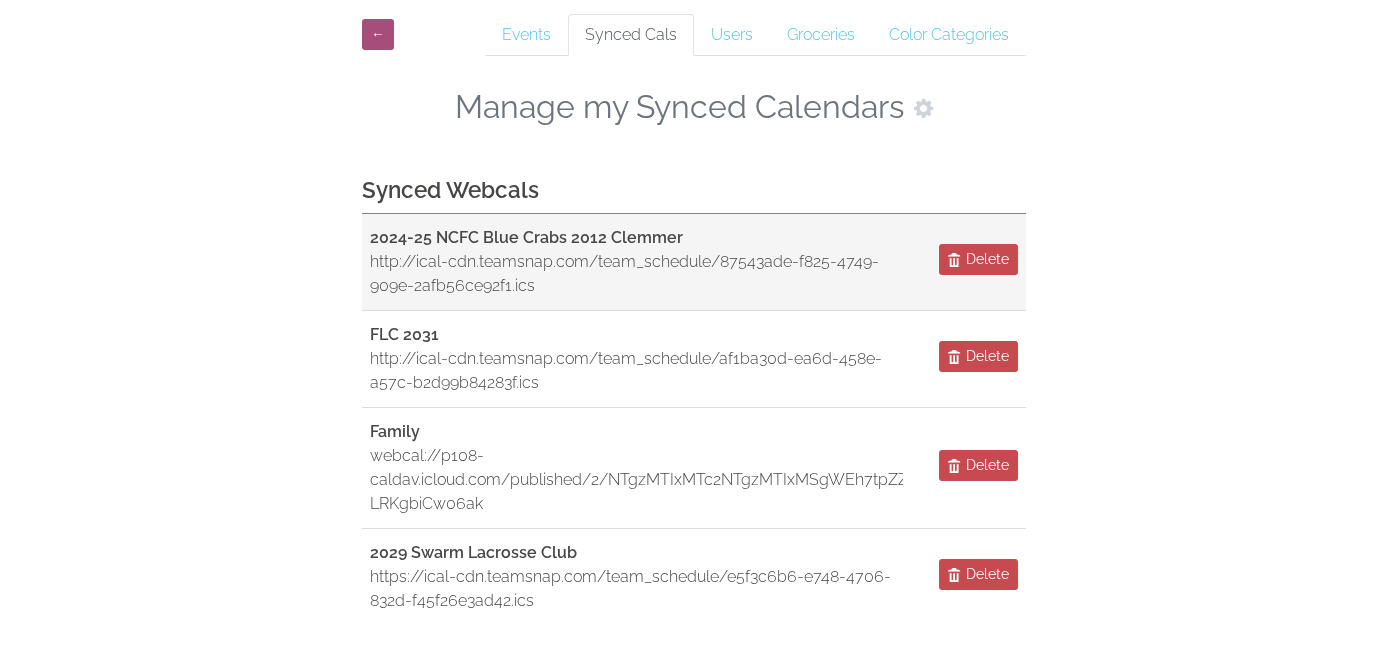scroll, scrollTop: 148, scrollLeft: 0, axis: vertical 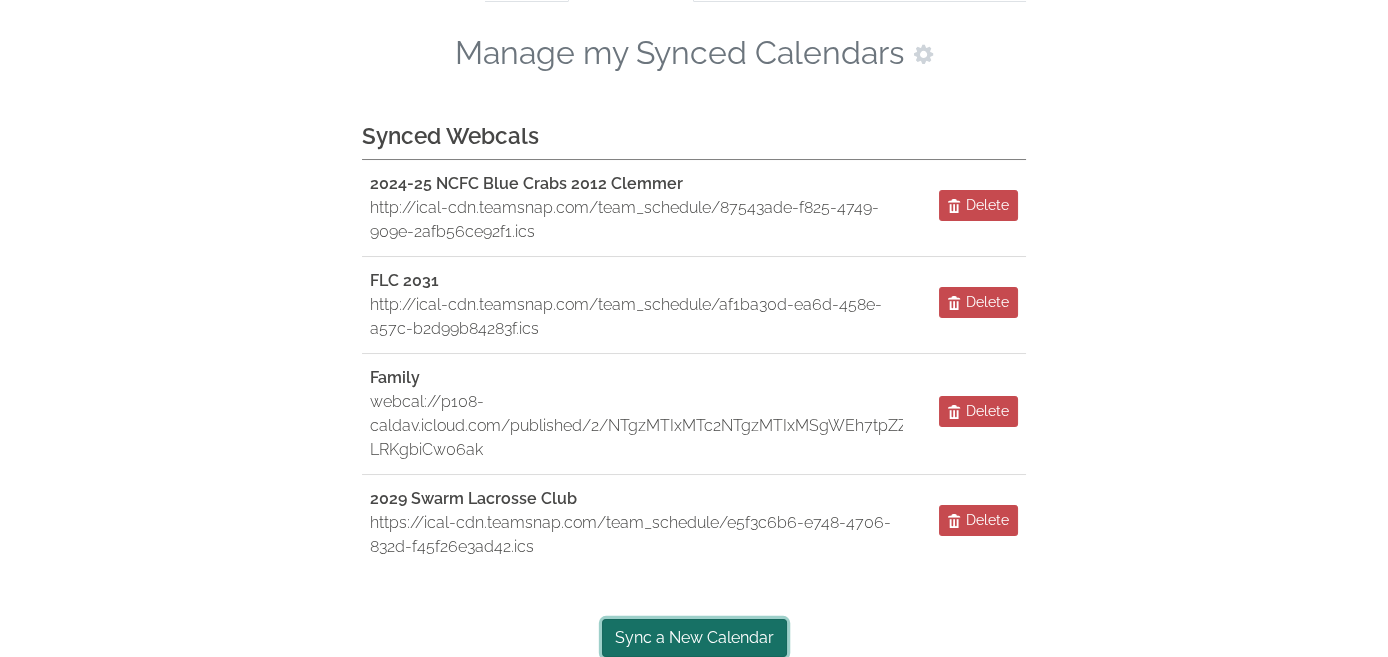 click on "Sync a New Calendar" at bounding box center [694, 638] 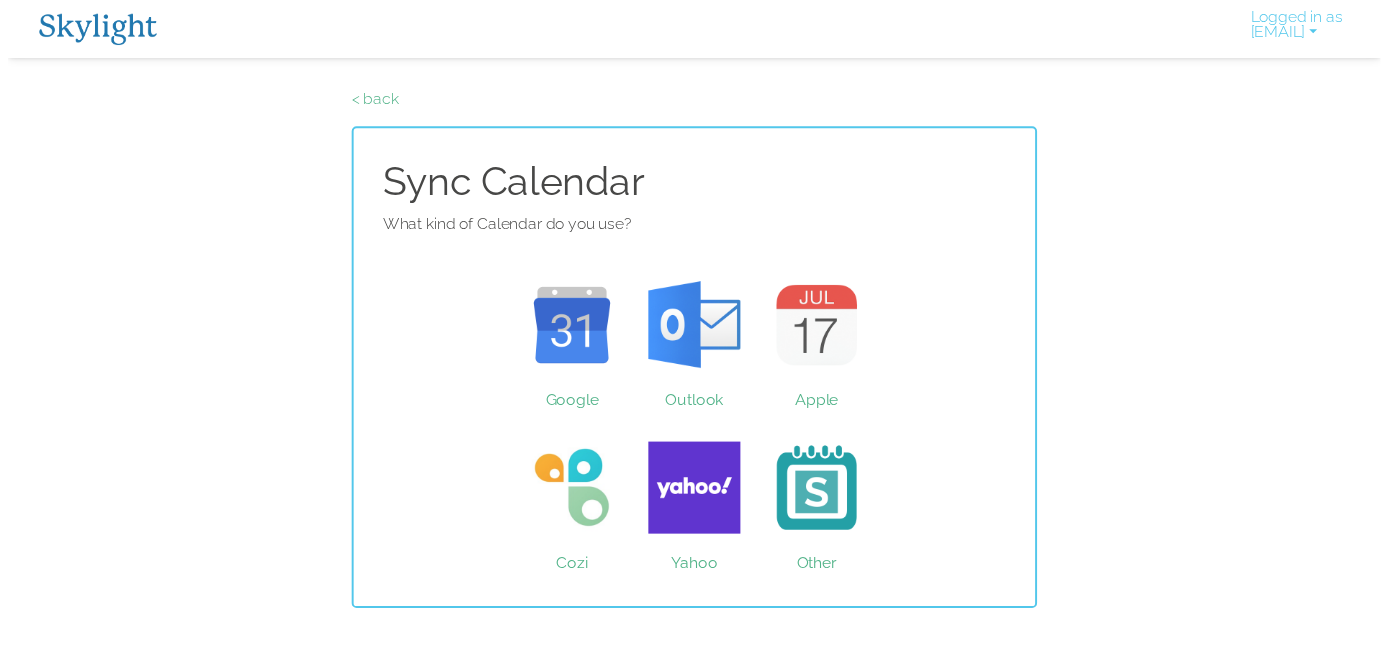 scroll, scrollTop: 0, scrollLeft: 0, axis: both 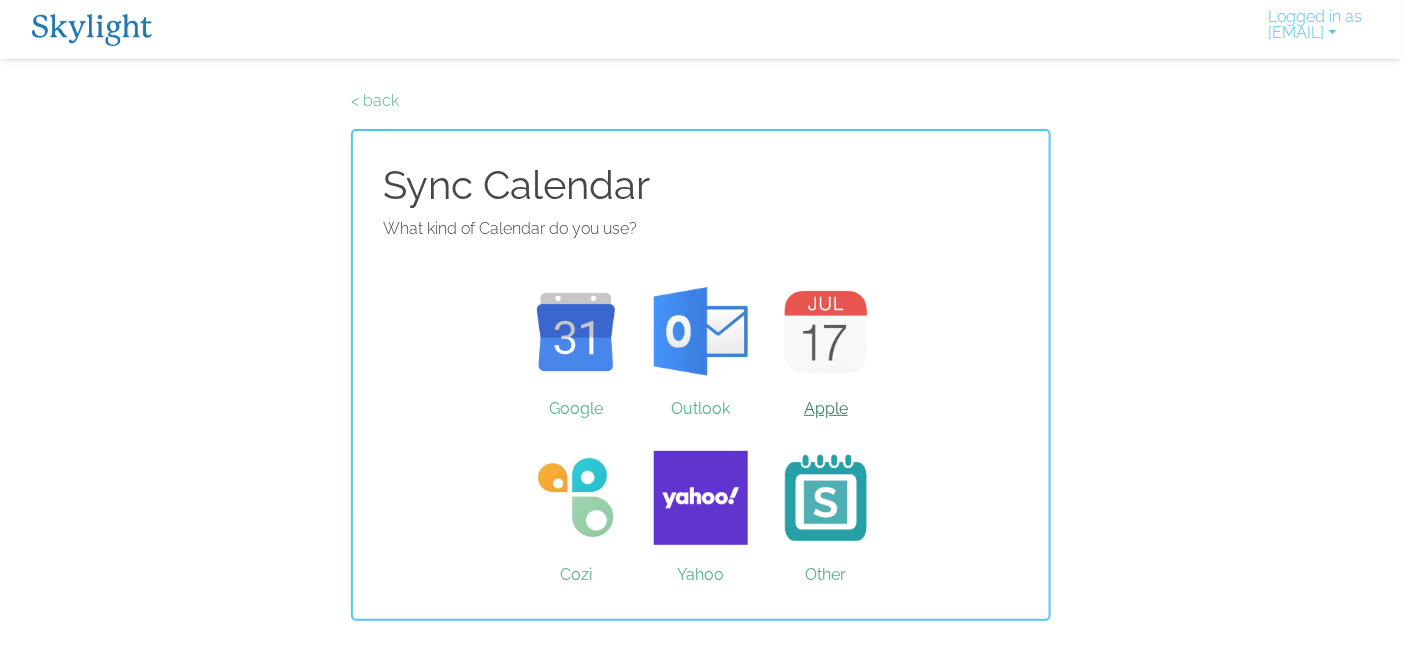 click on "Apple" at bounding box center (826, 332) 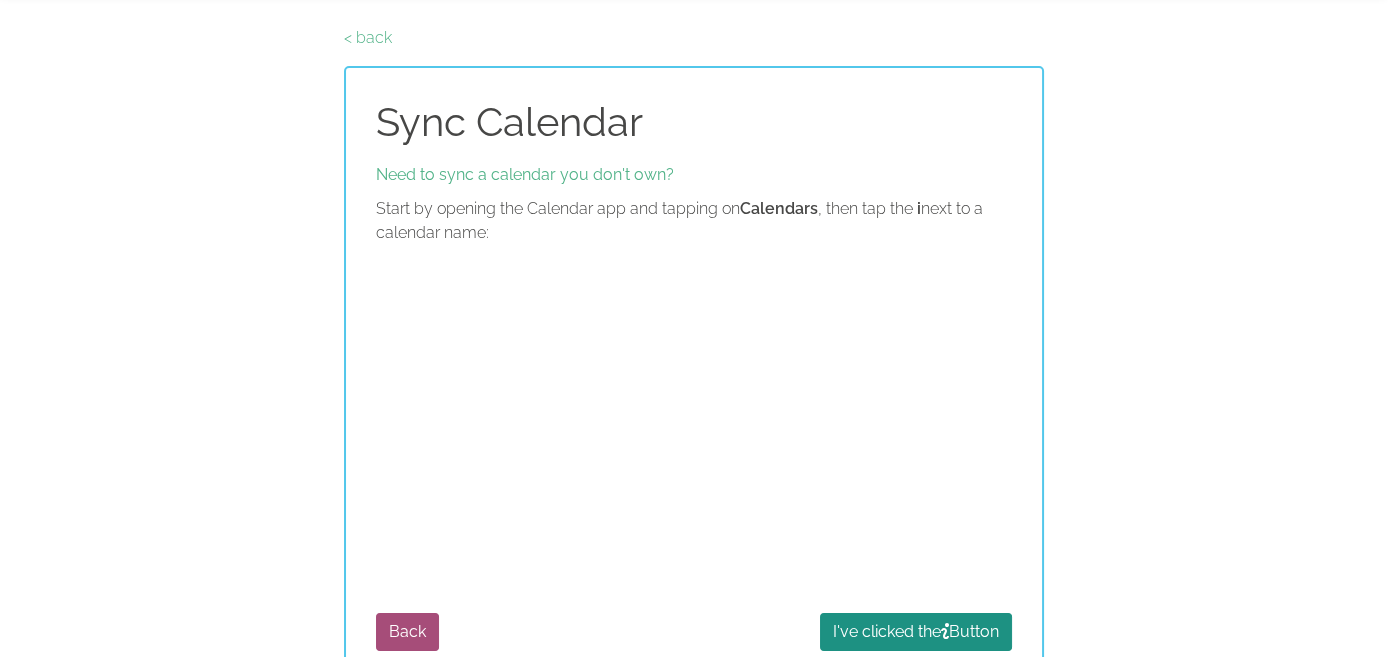 scroll, scrollTop: 95, scrollLeft: 0, axis: vertical 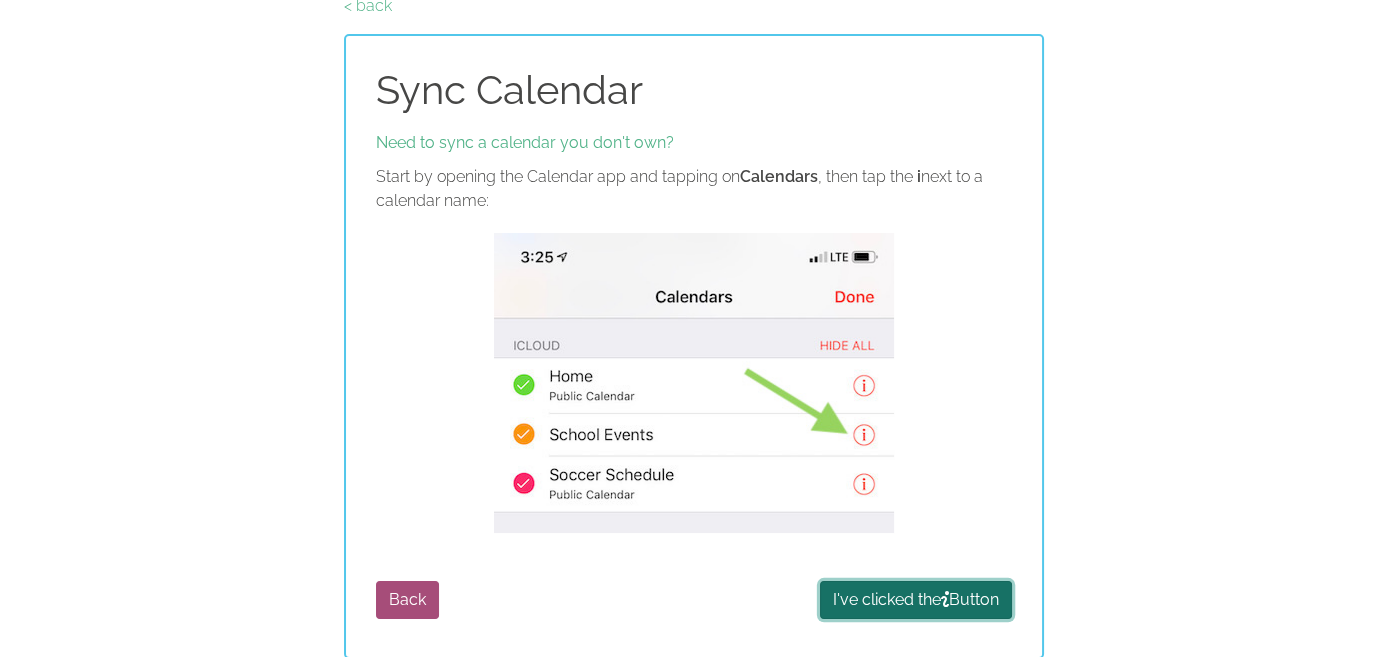 click on "I've clicked the   Button" at bounding box center (916, 600) 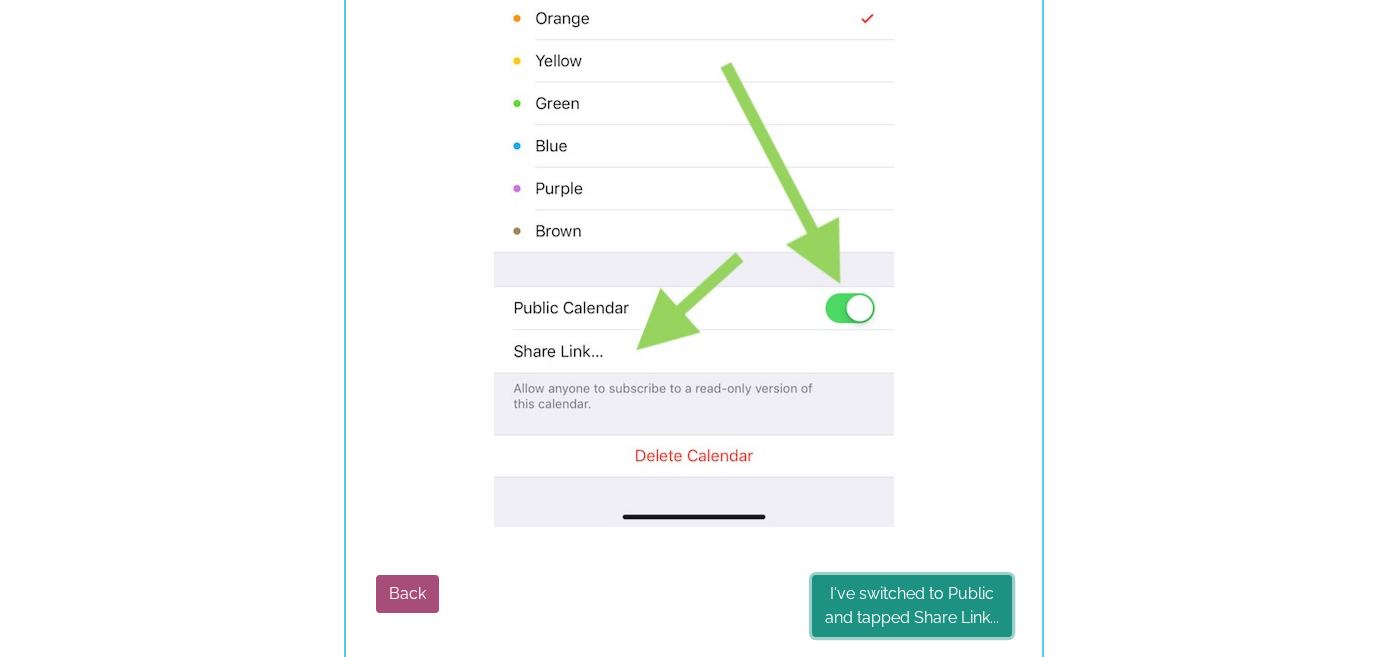 scroll, scrollTop: 617, scrollLeft: 0, axis: vertical 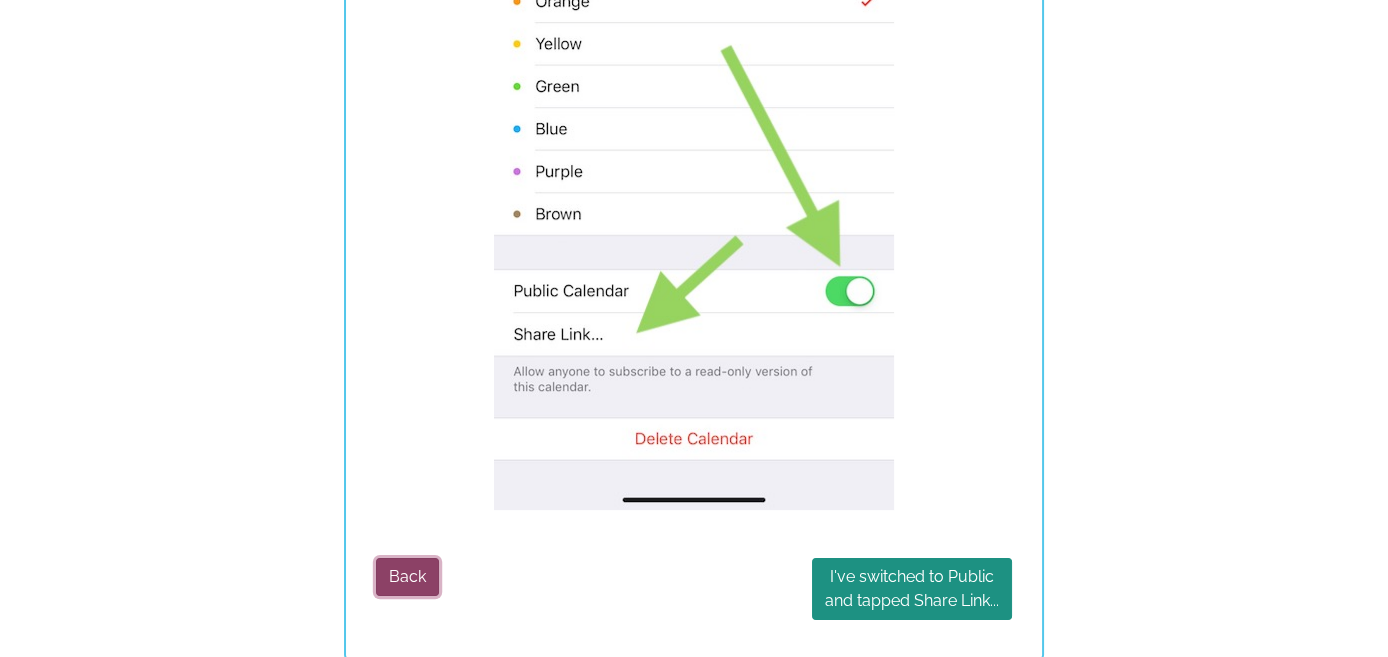 click on "Back" at bounding box center (407, 577) 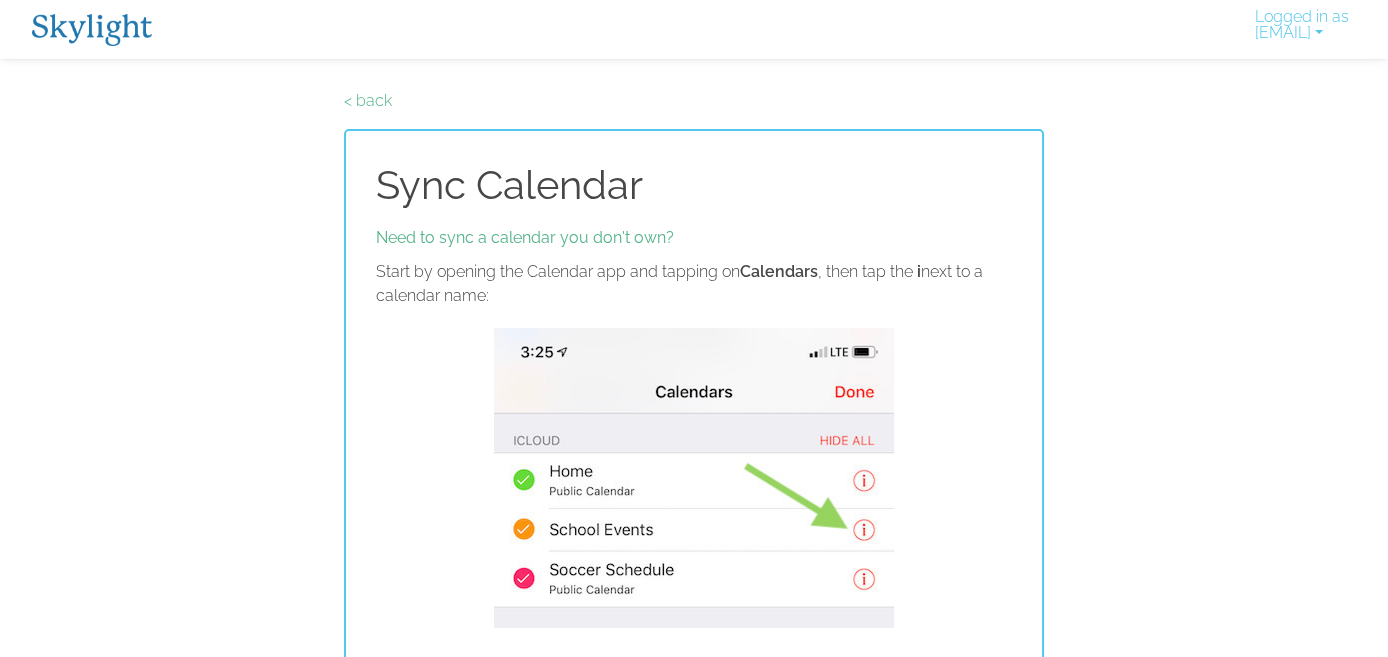 scroll, scrollTop: 95, scrollLeft: 0, axis: vertical 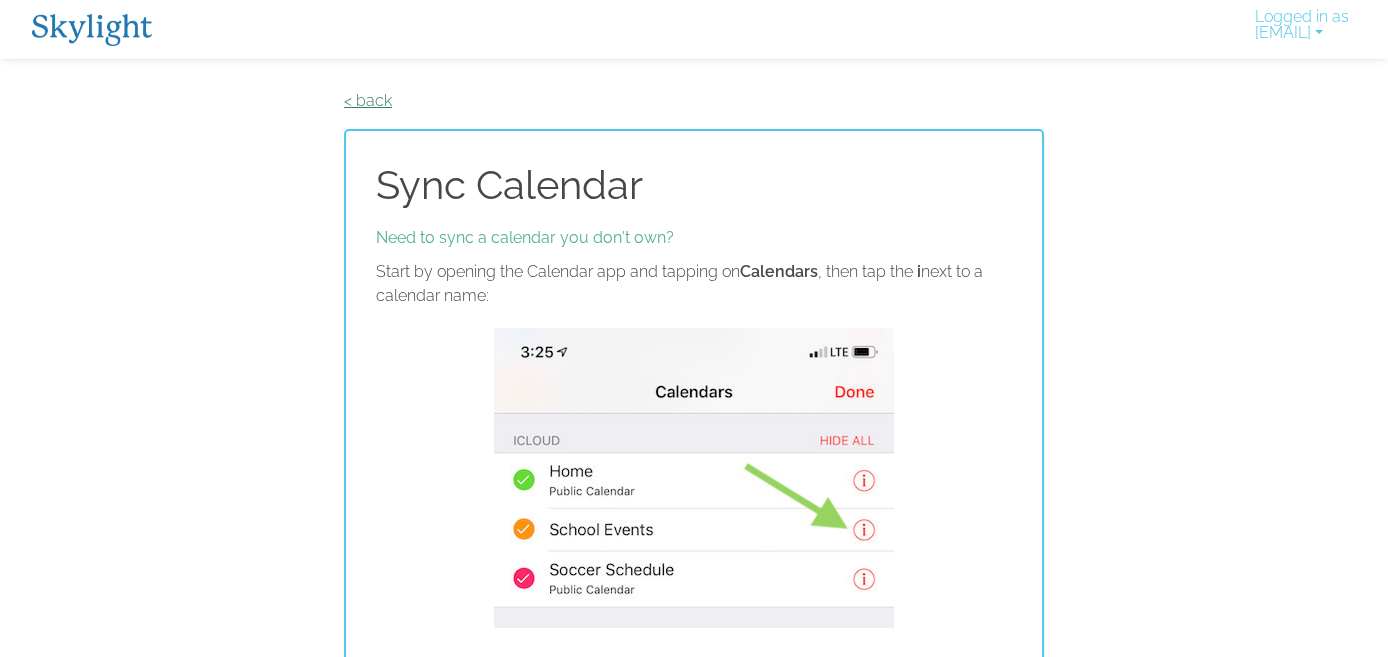 click on "< back" at bounding box center (368, 100) 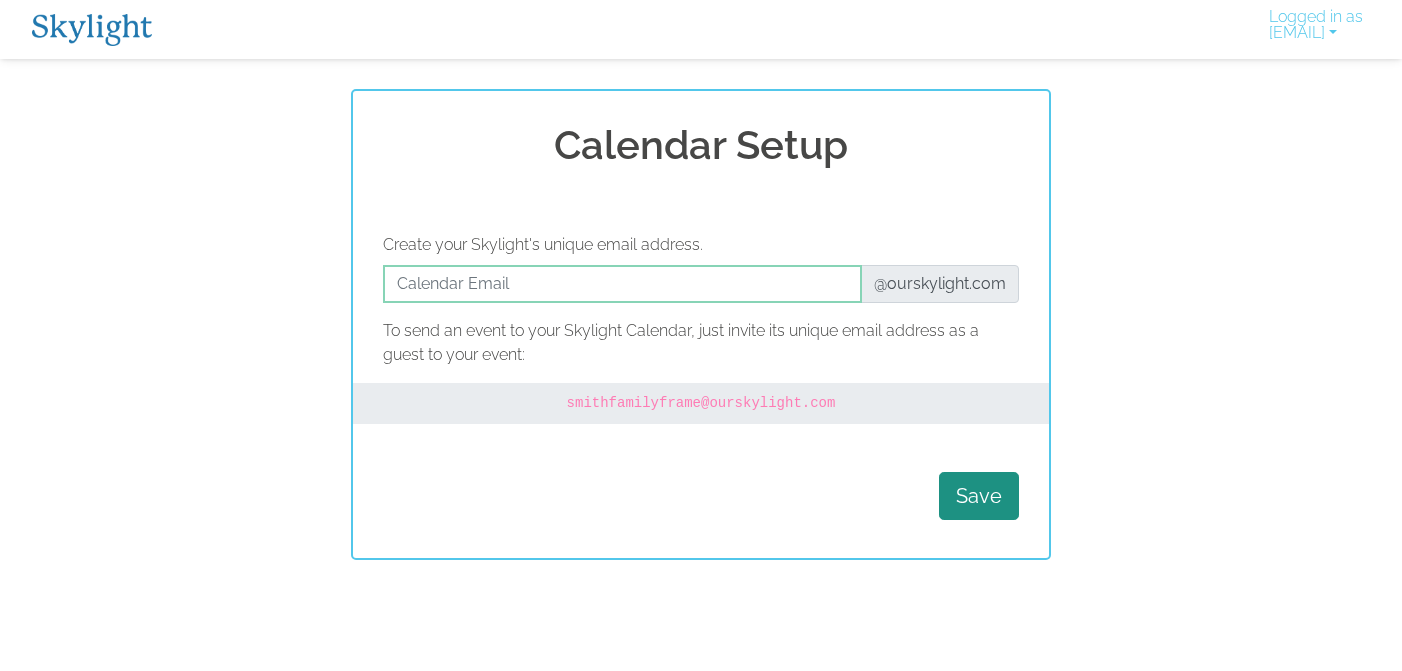scroll, scrollTop: 0, scrollLeft: 0, axis: both 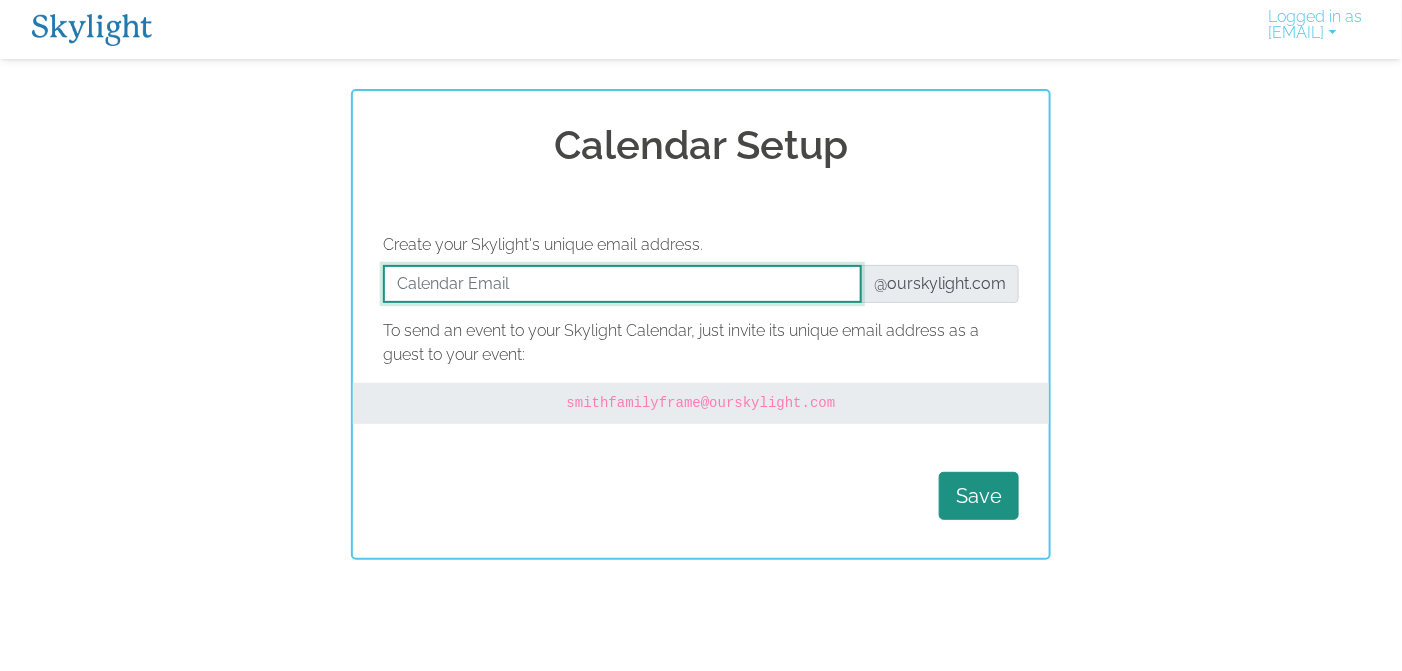 click at bounding box center [622, 284] 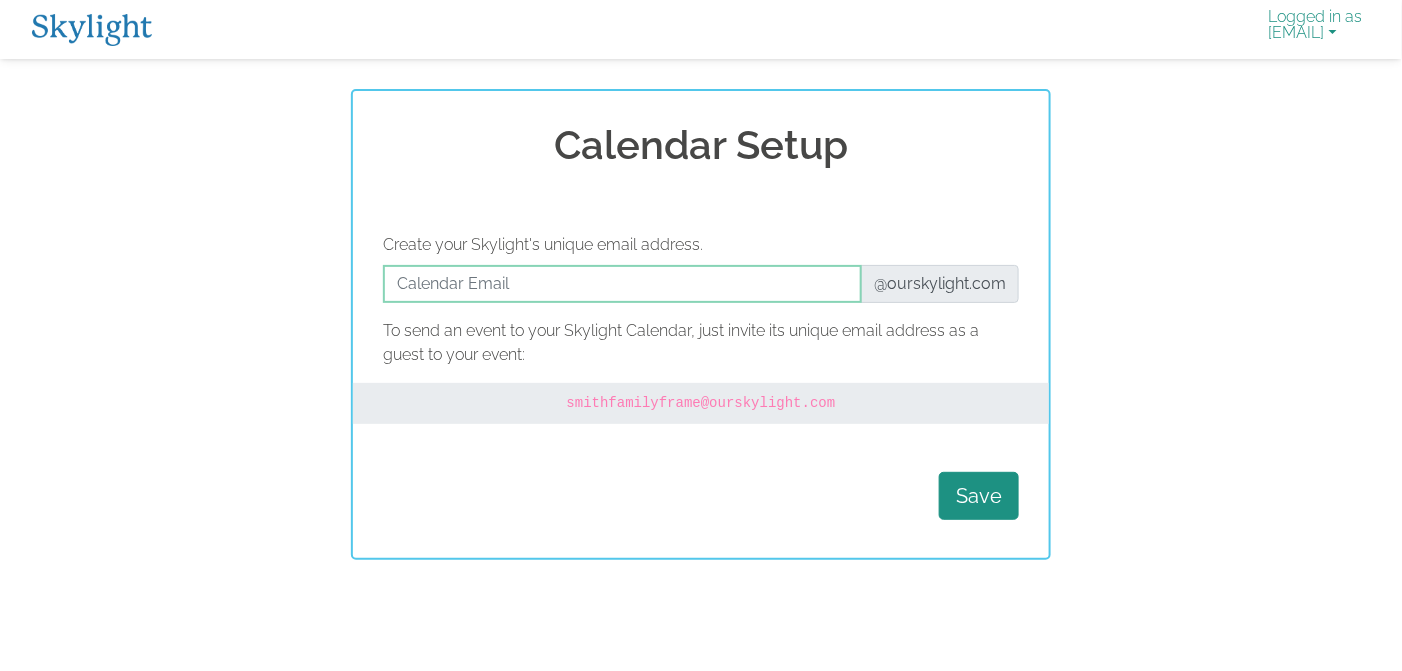 click on "Logged in as [EMAIL]" at bounding box center (1316, 29) 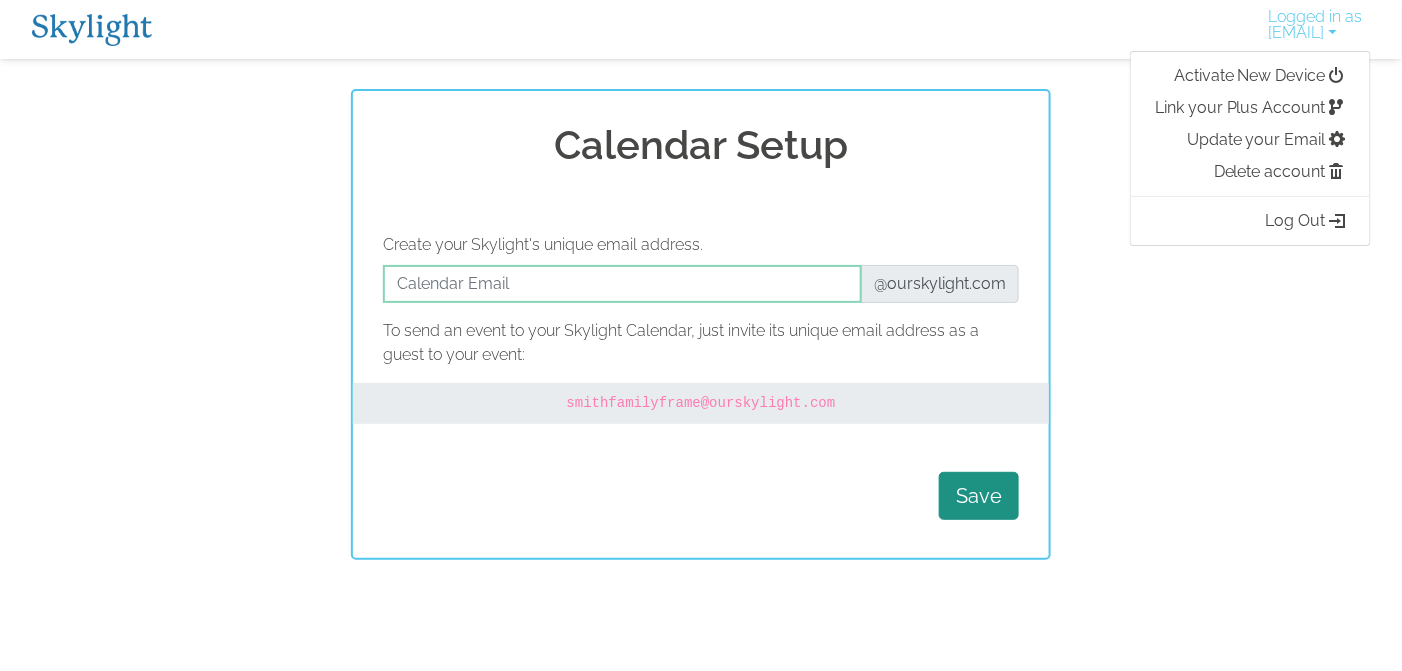 click on "Calendar Setup Create your Skylight's unique email address.   @ourskylight.com To send an event to your Skylight Calendar, just invite its unique email address as a guest to your event: smithfamilyframe @ourskylight.com Save" at bounding box center (701, 324) 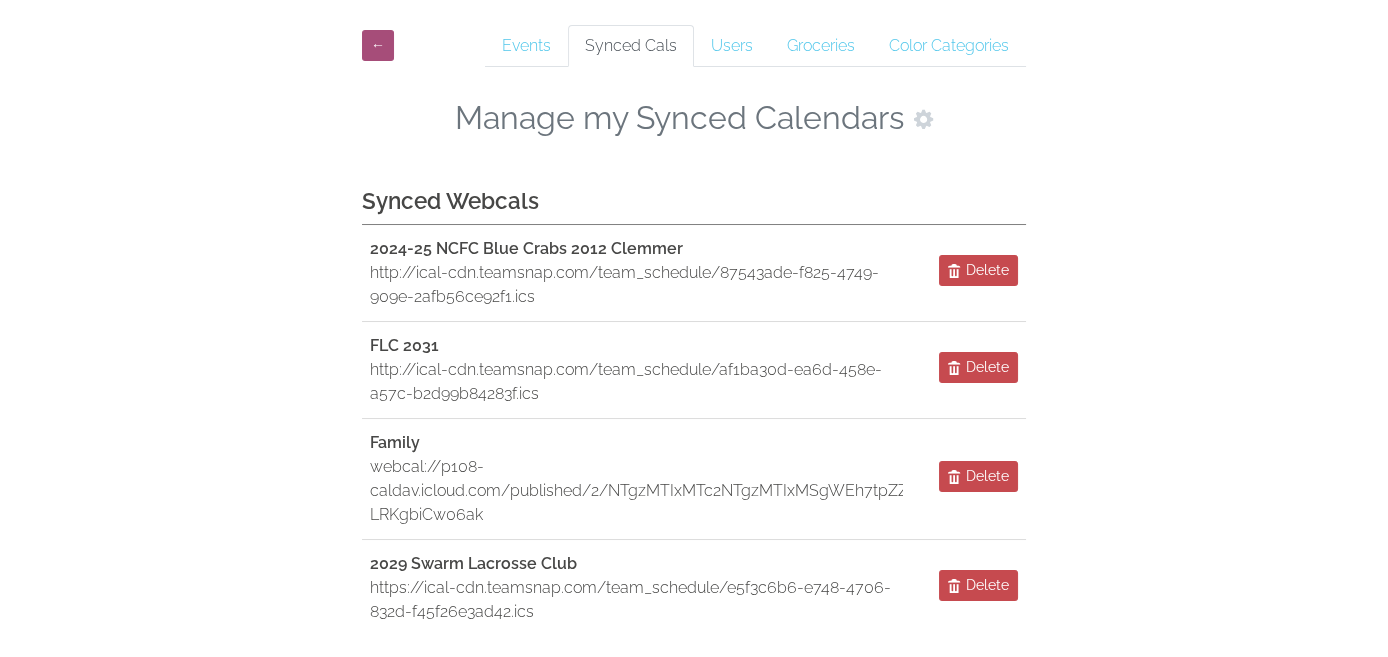 scroll, scrollTop: 148, scrollLeft: 0, axis: vertical 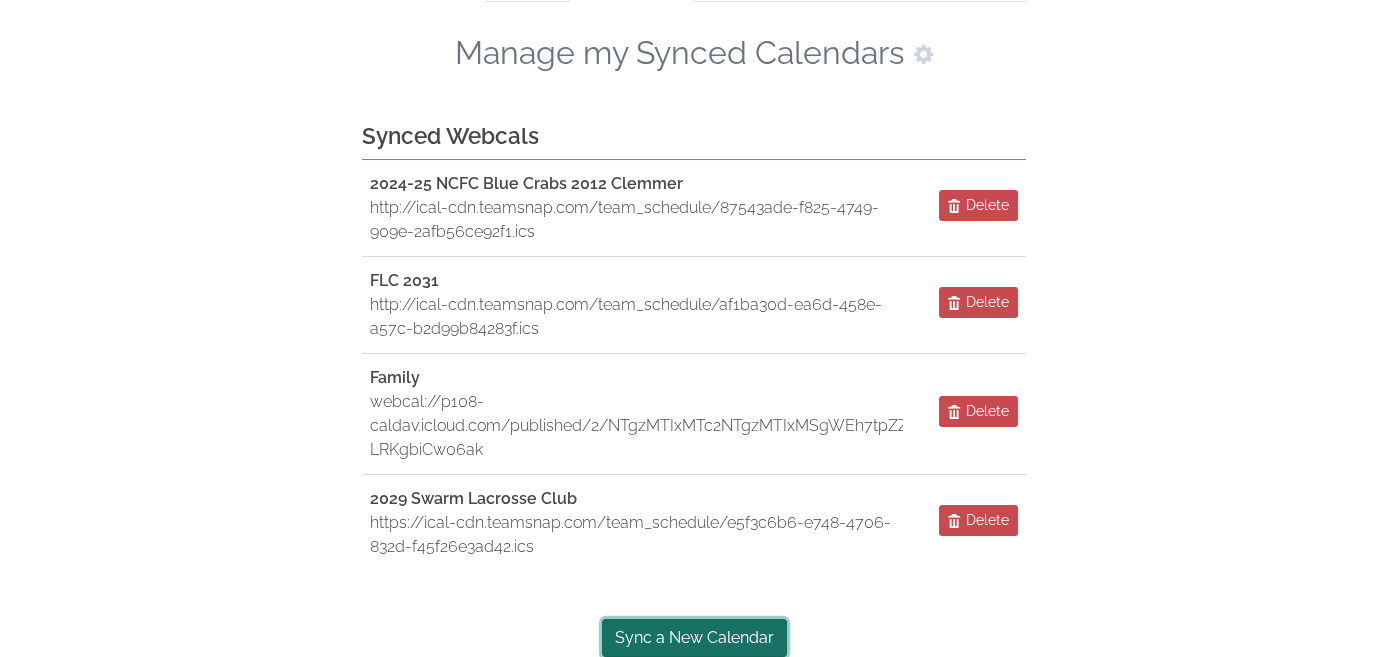 click on "Sync a New Calendar" at bounding box center [694, 638] 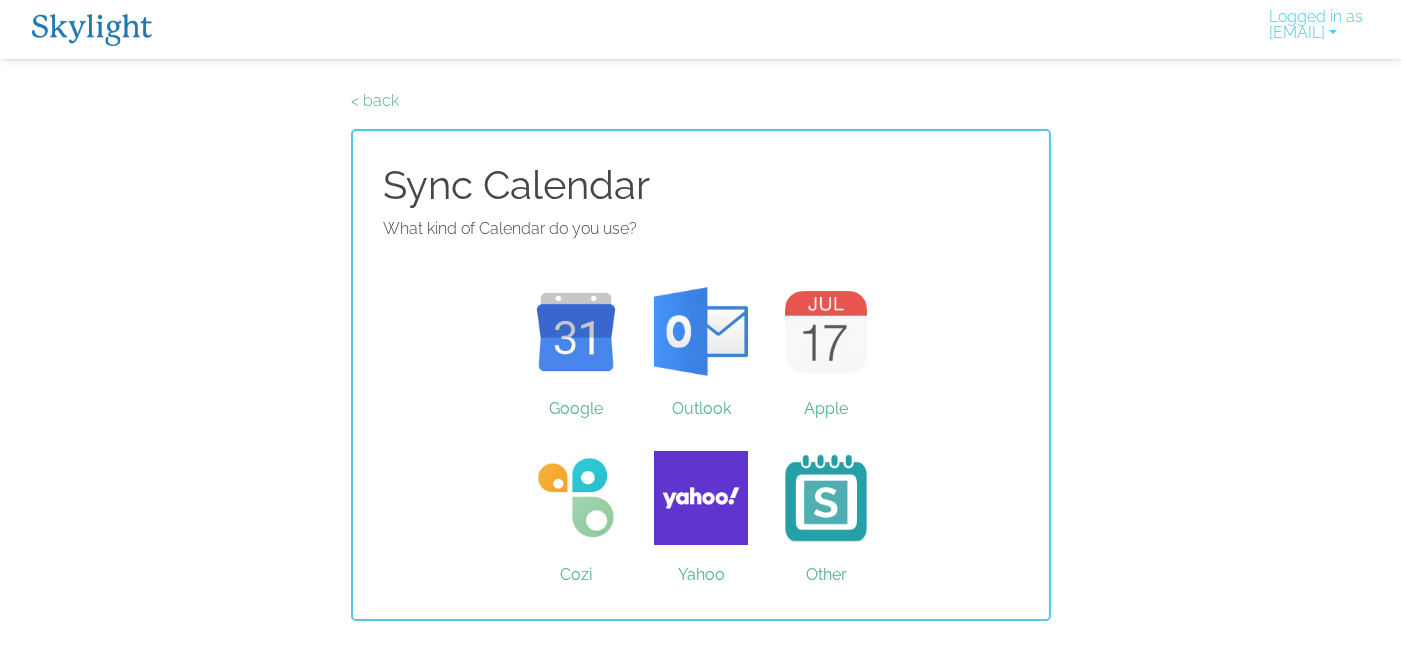 scroll, scrollTop: 0, scrollLeft: 0, axis: both 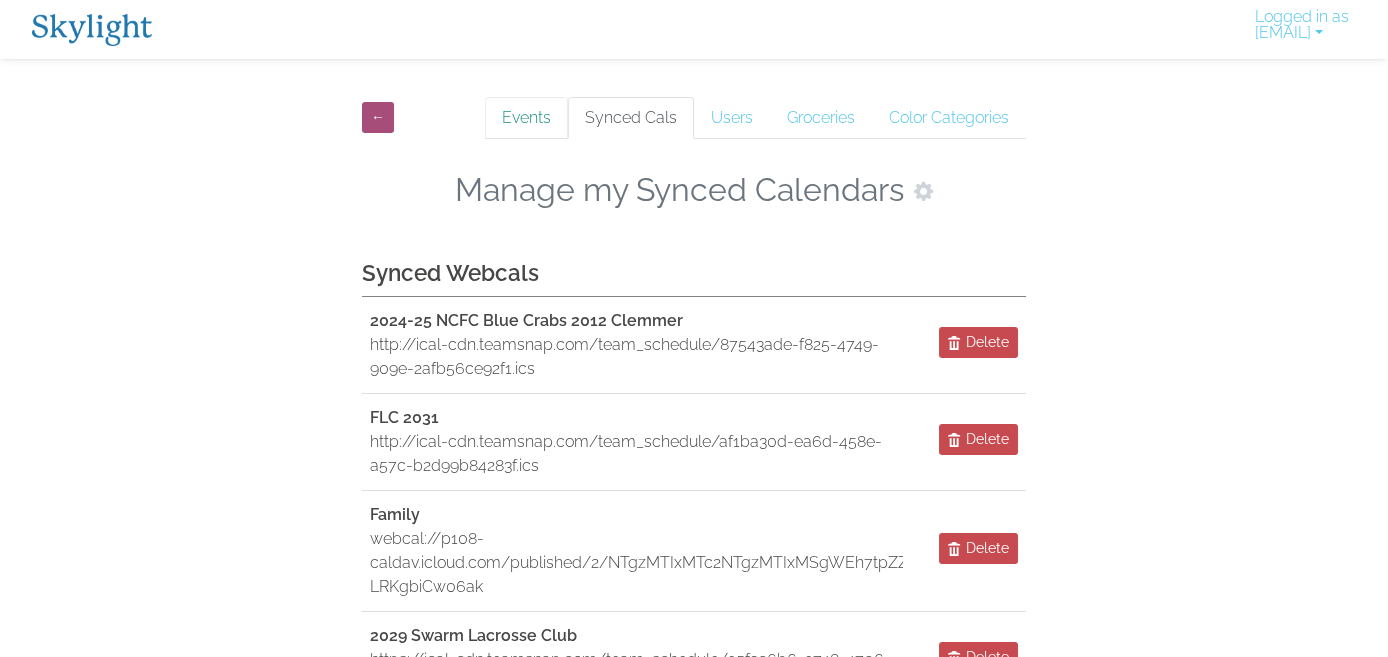 click on "Events" at bounding box center [526, 118] 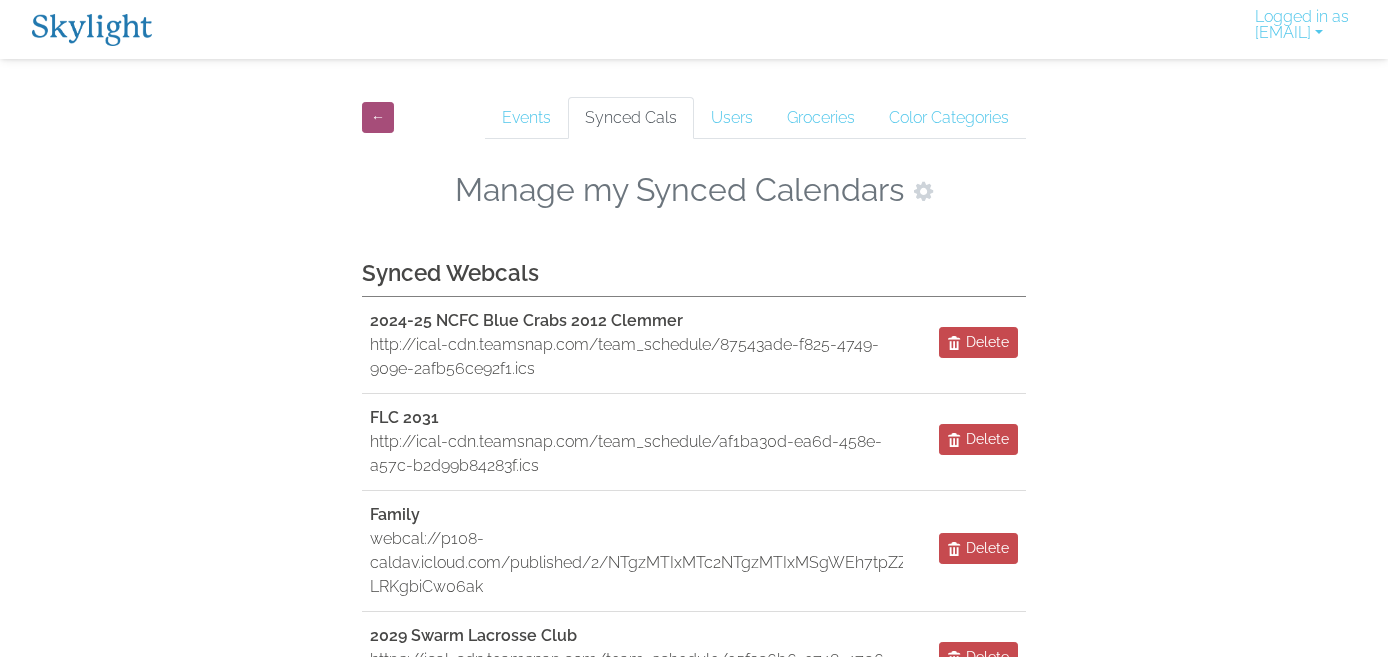 scroll, scrollTop: 0, scrollLeft: 0, axis: both 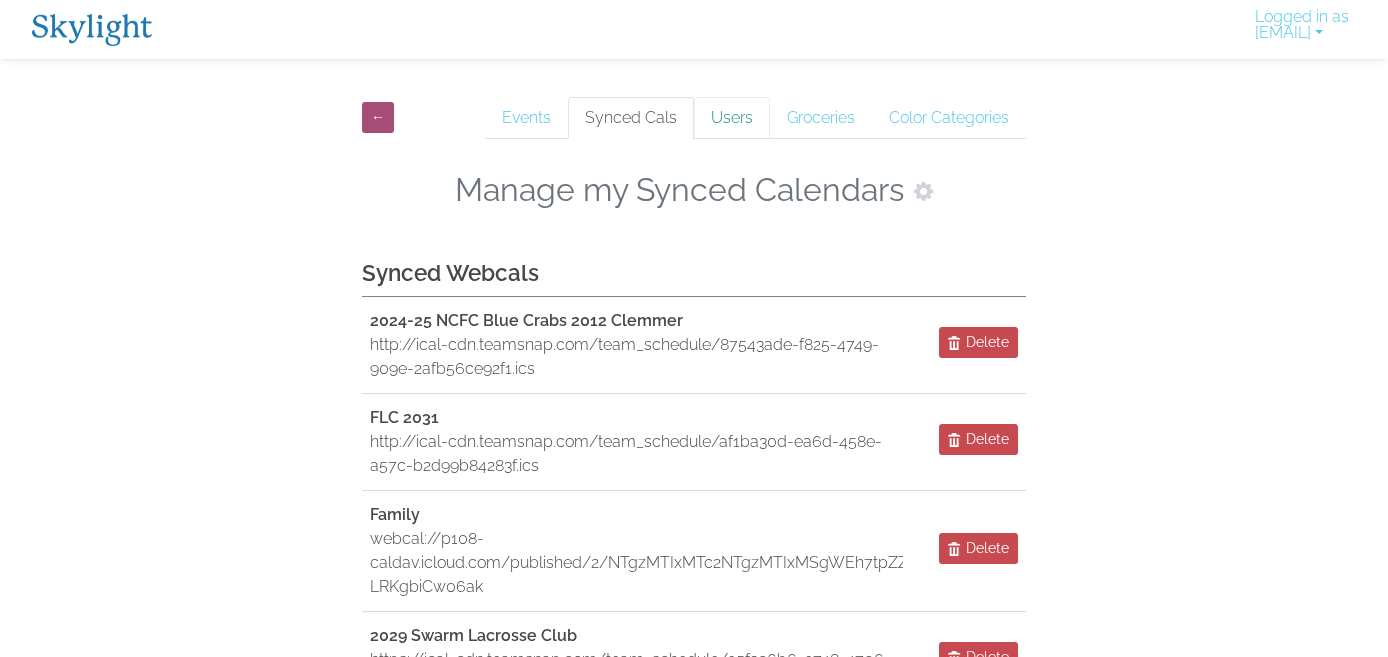 click on "Users" at bounding box center [732, 118] 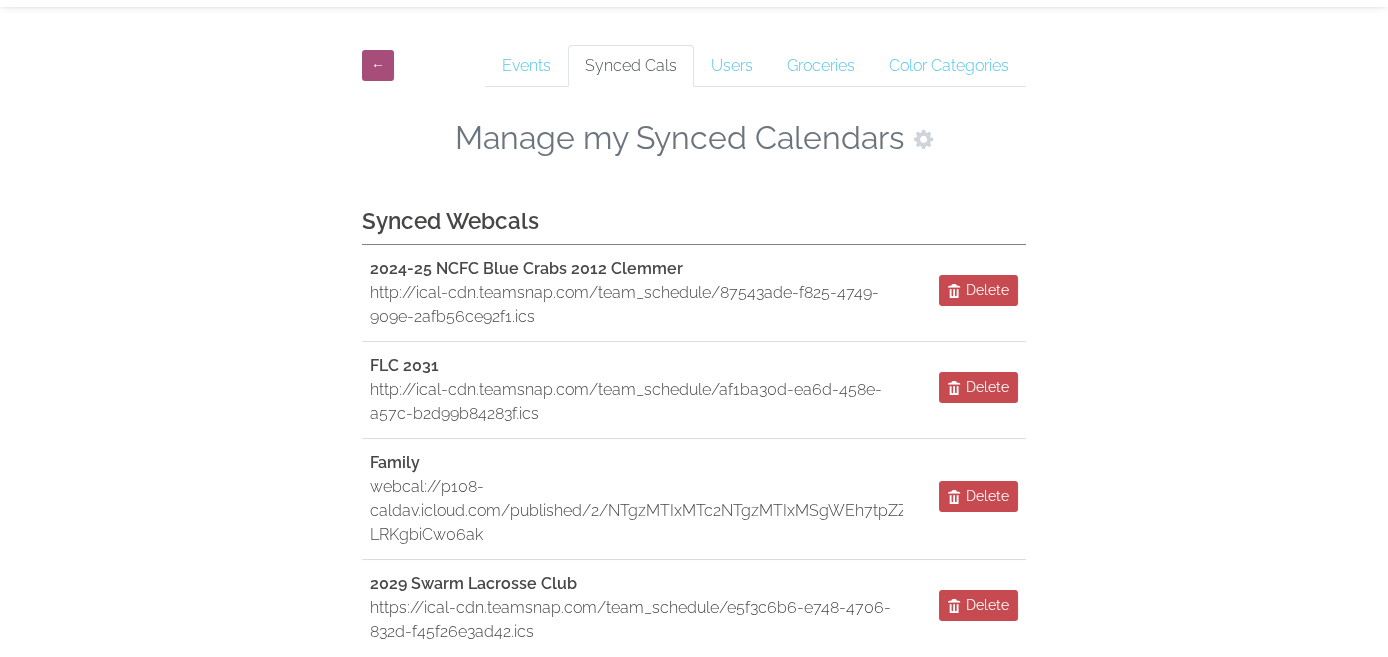 scroll, scrollTop: 148, scrollLeft: 0, axis: vertical 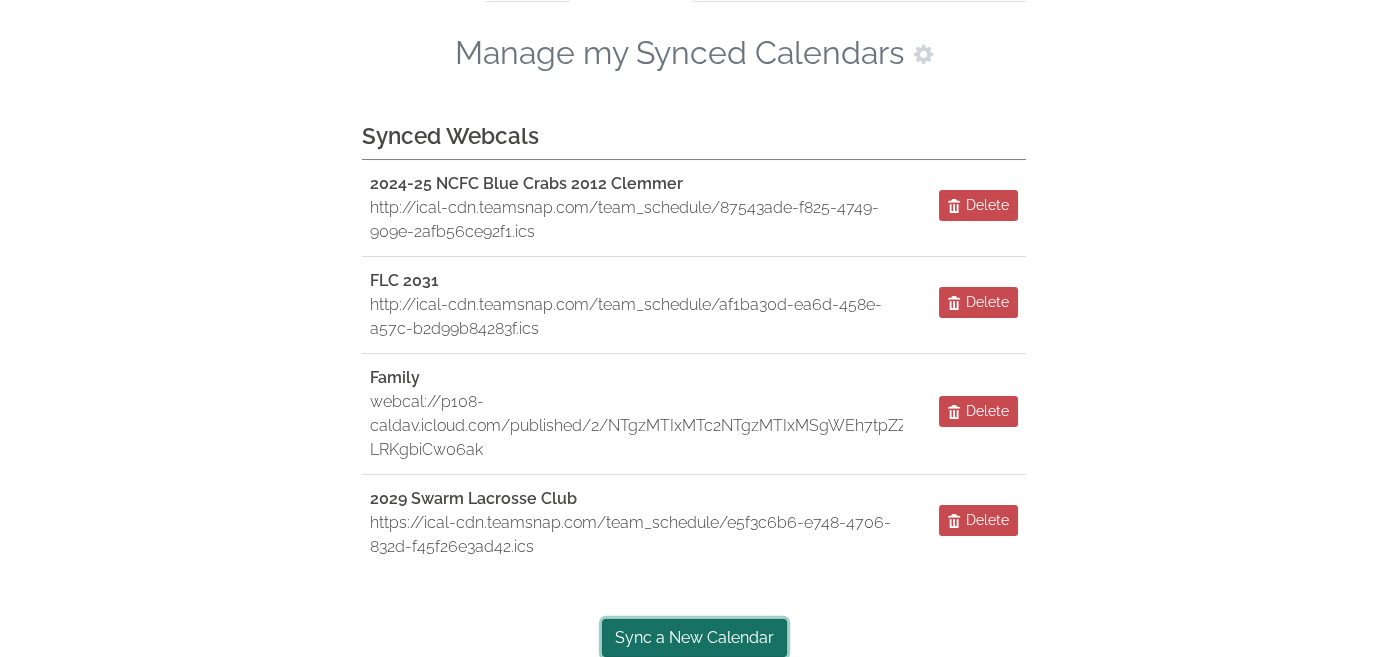 click on "Sync a New Calendar" at bounding box center [694, 638] 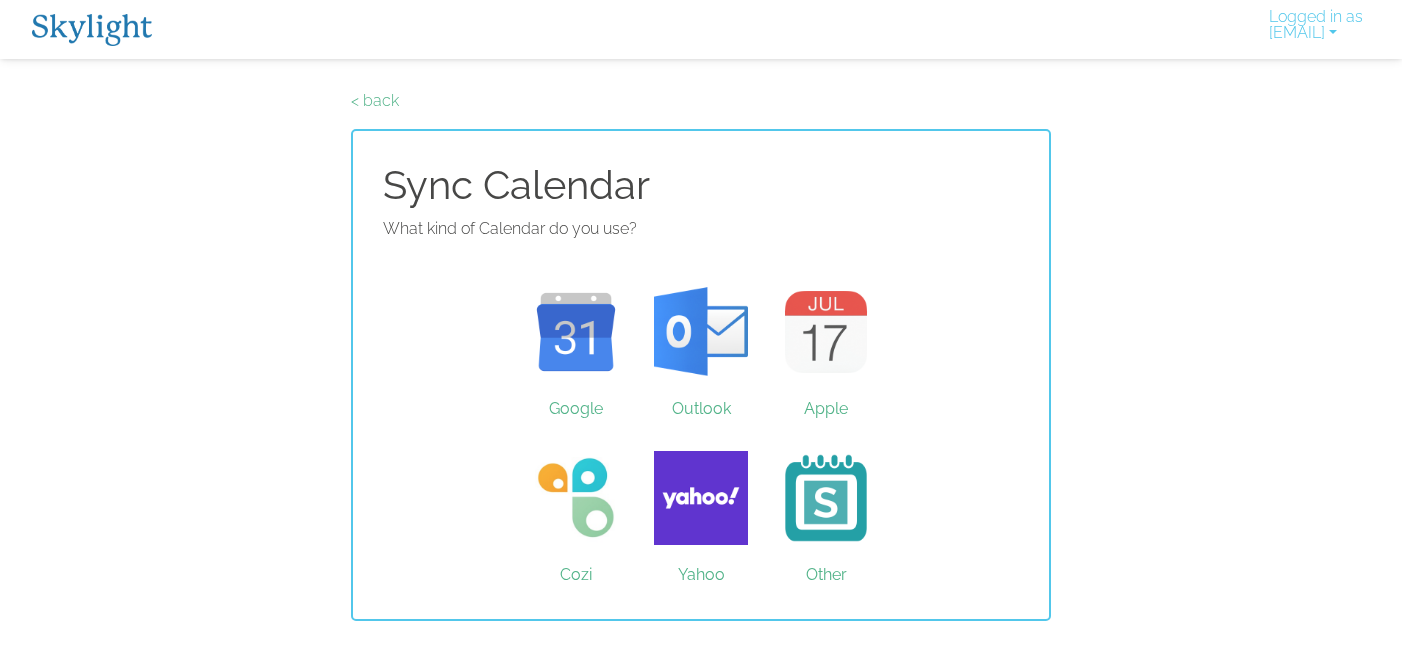 scroll, scrollTop: 0, scrollLeft: 0, axis: both 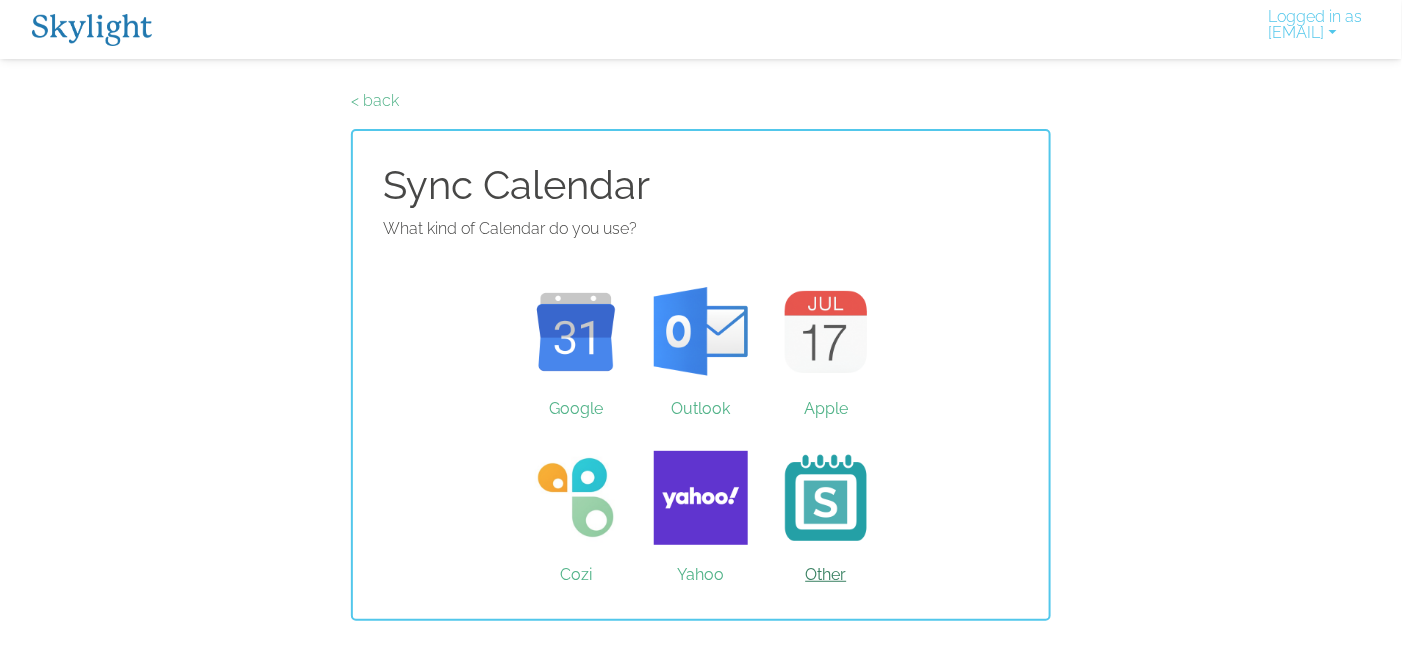 click on "Other" at bounding box center (826, 498) 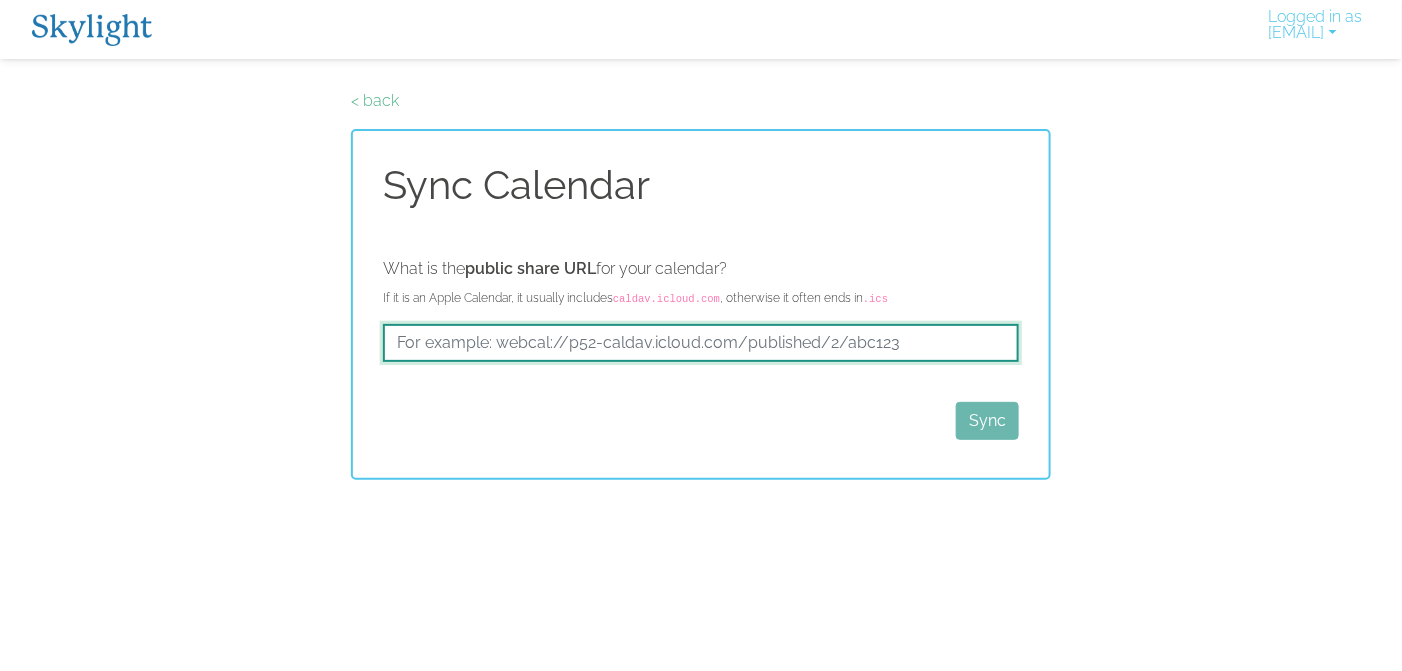 click at bounding box center (701, 343) 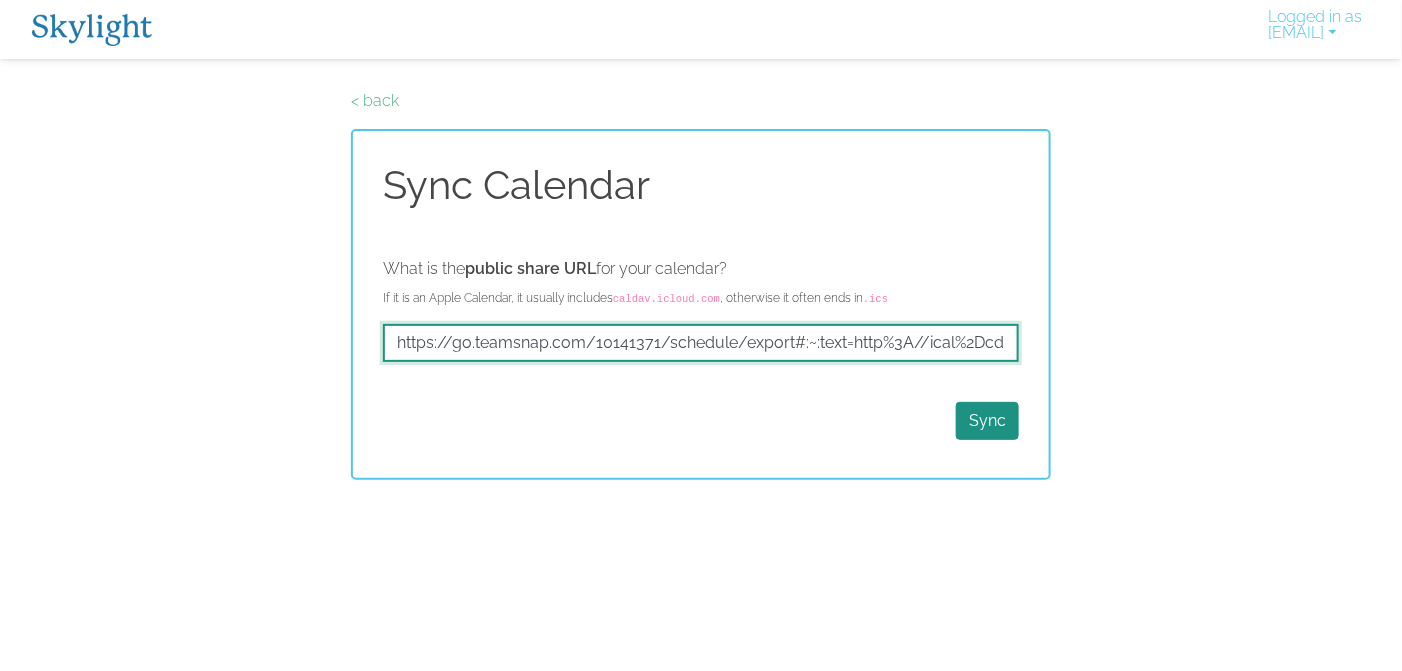 scroll, scrollTop: 0, scrollLeft: 681, axis: horizontal 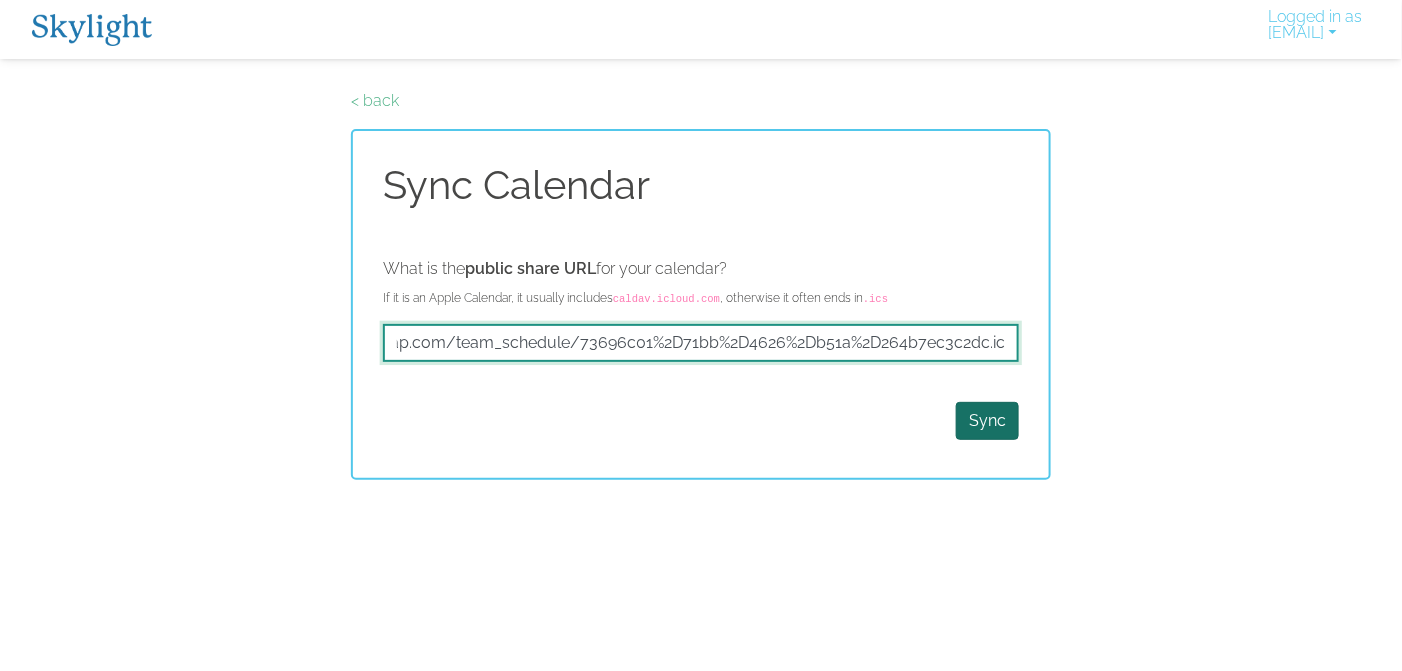 type on "https://go.teamsnap.com/10141371/schedule/export#:~:text=http%3A//ical%2Dcdn.teamsnap.com/team_schedule/73696c01%2D71bb%2D4626%2Db51a%2D264b7ec3c2dc.ics" 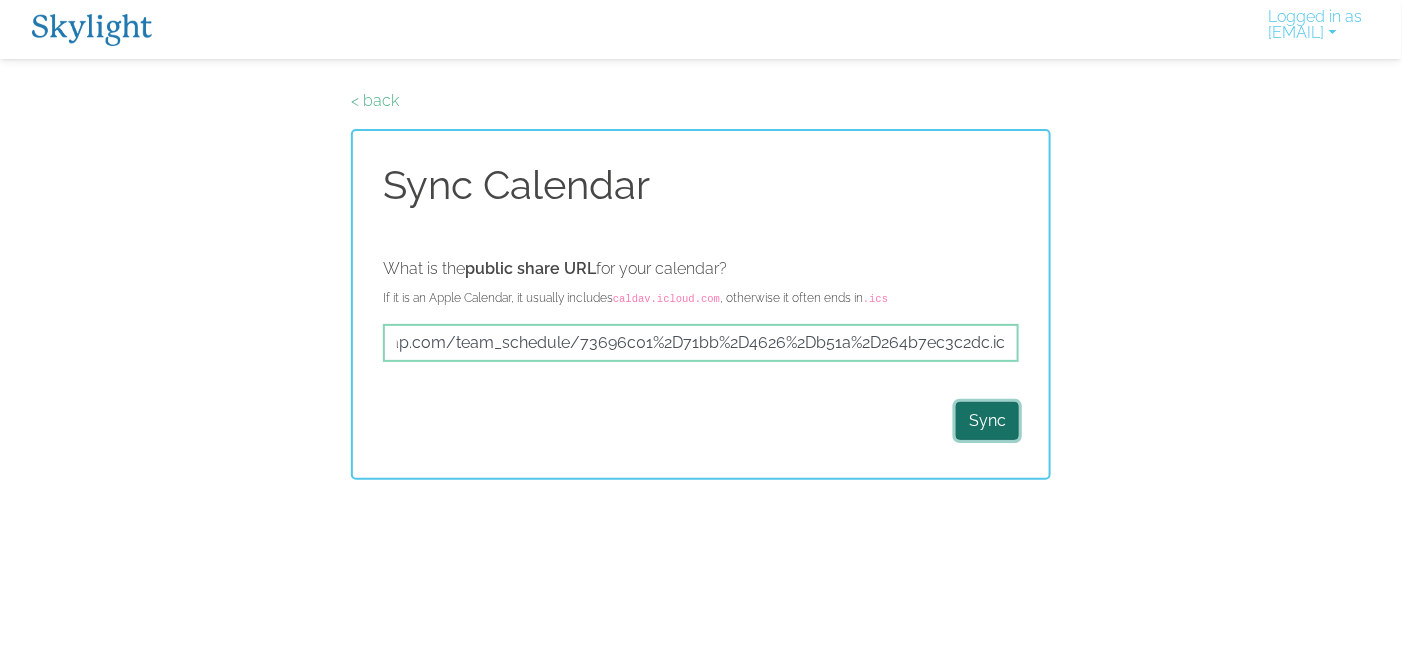 scroll, scrollTop: 0, scrollLeft: 0, axis: both 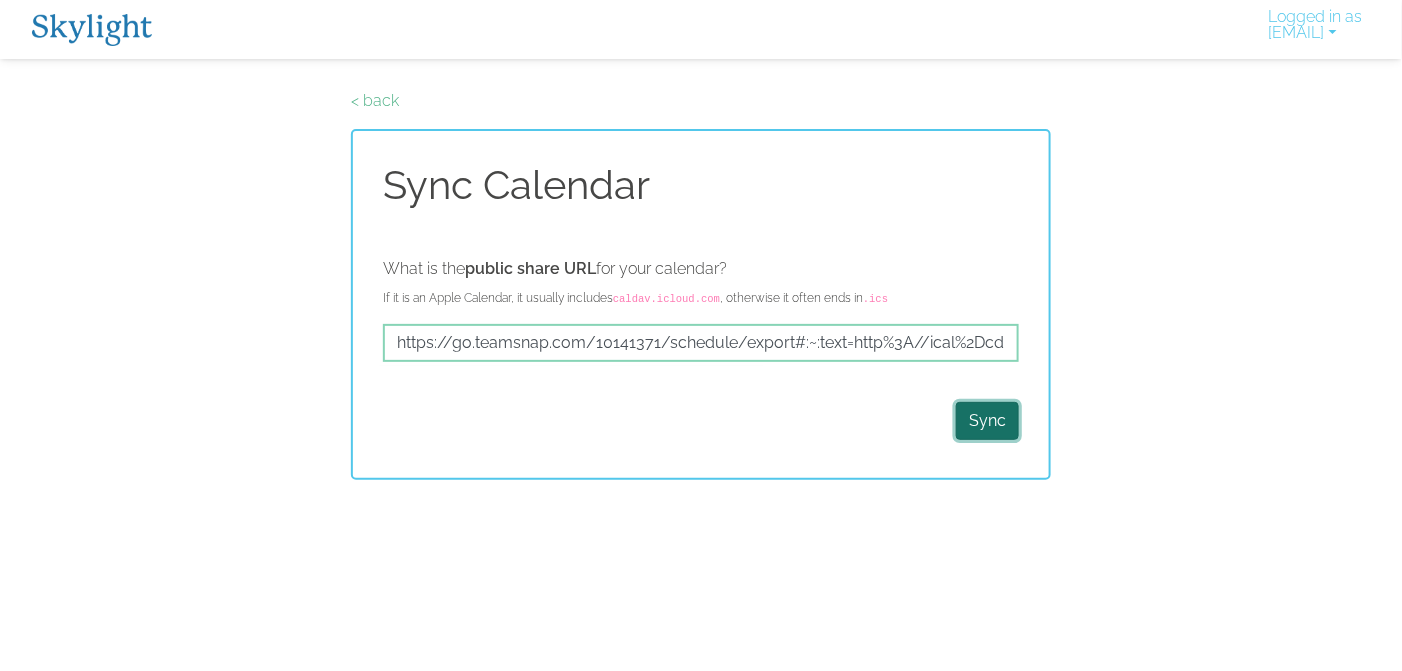 click on "Sync" at bounding box center (987, 421) 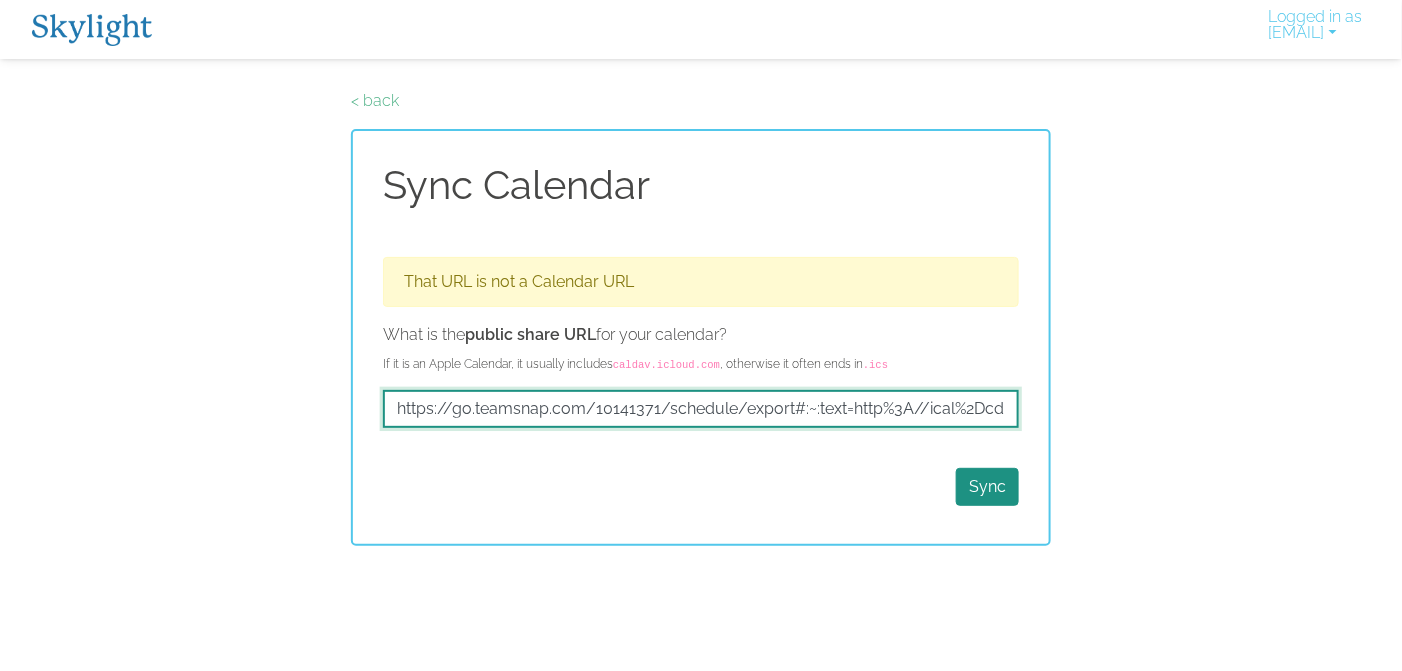 click on "https://go.teamsnap.com/10141371/schedule/export#:~:text=http%3A//ical%2Dcdn.teamsnap.com/team_schedule/73696c01%2D71bb%2D4626%2Db51a%2D264b7ec3c2dc.ics" at bounding box center (701, 409) 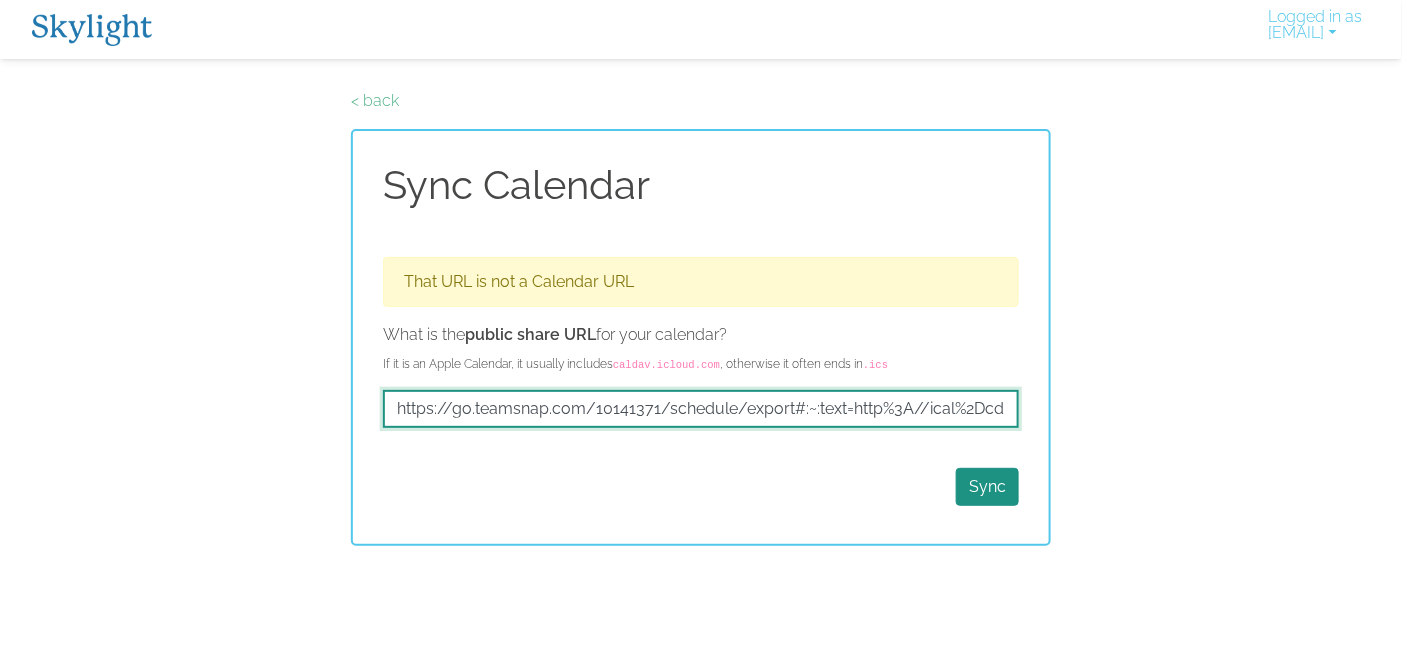 drag, startPoint x: 989, startPoint y: 403, endPoint x: 384, endPoint y: 395, distance: 605.0529 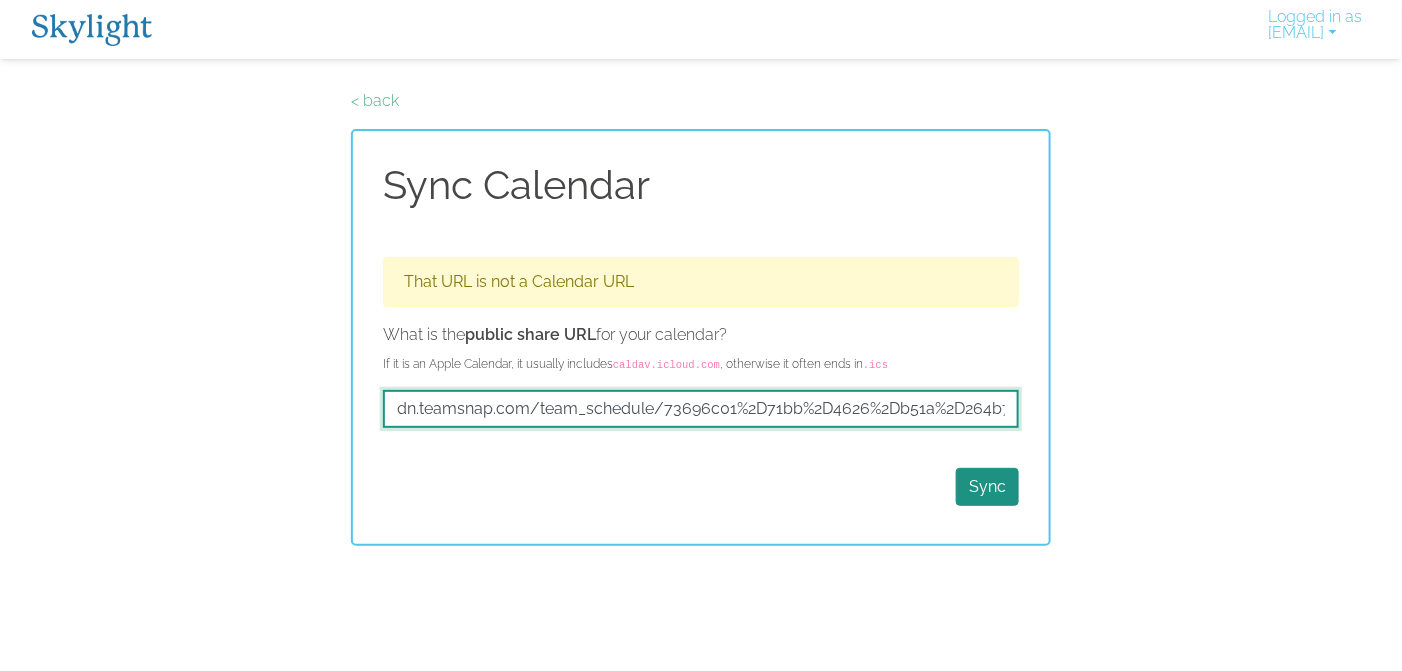 drag, startPoint x: 981, startPoint y: 400, endPoint x: 327, endPoint y: 405, distance: 654.0191 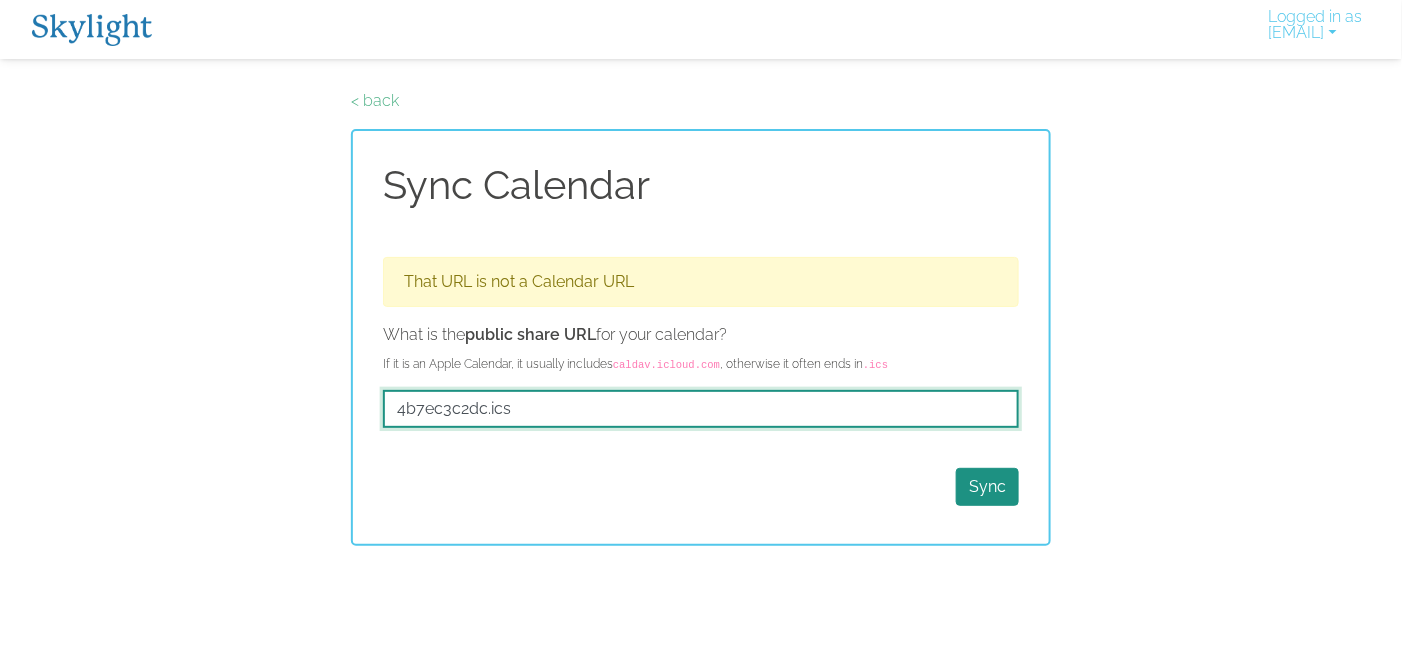 drag, startPoint x: 688, startPoint y: 410, endPoint x: 358, endPoint y: 395, distance: 330.34073 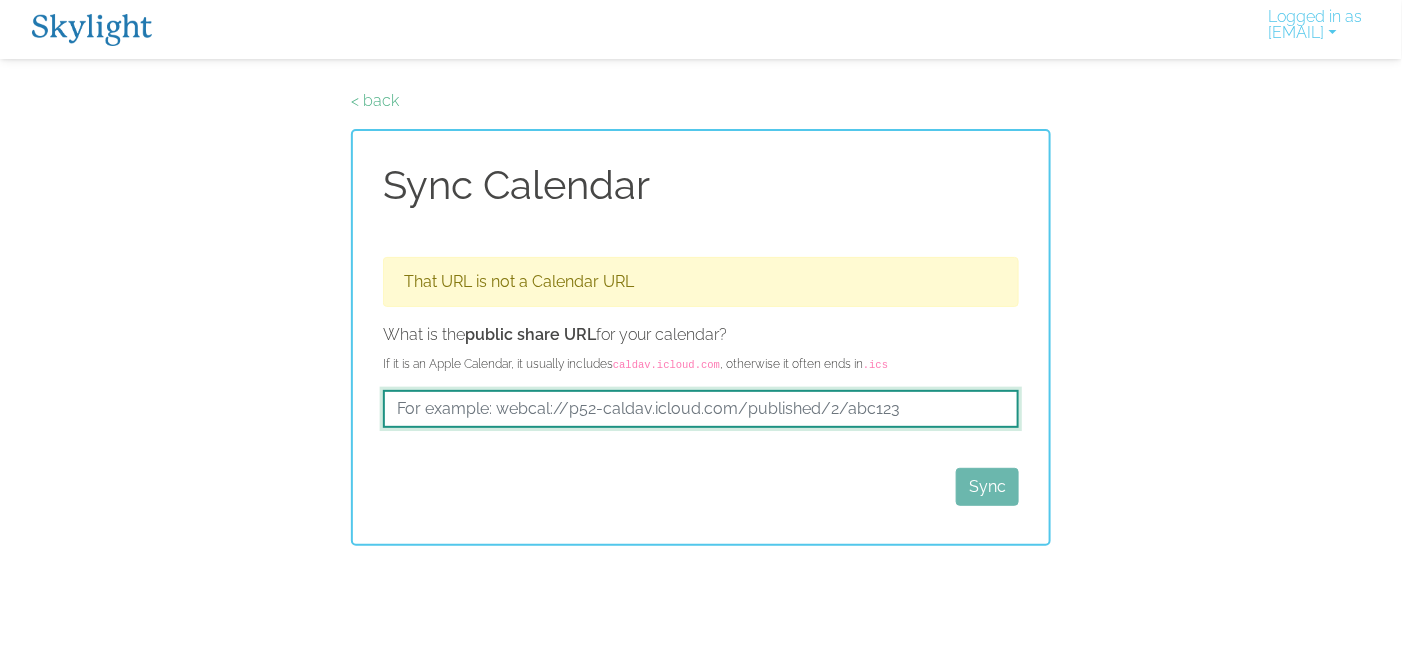 paste on "http://ical-cdn.teamsnap.com/team_schedule/73696c01-71bb-4626-b51a-264b7ec3c2dc.ics" 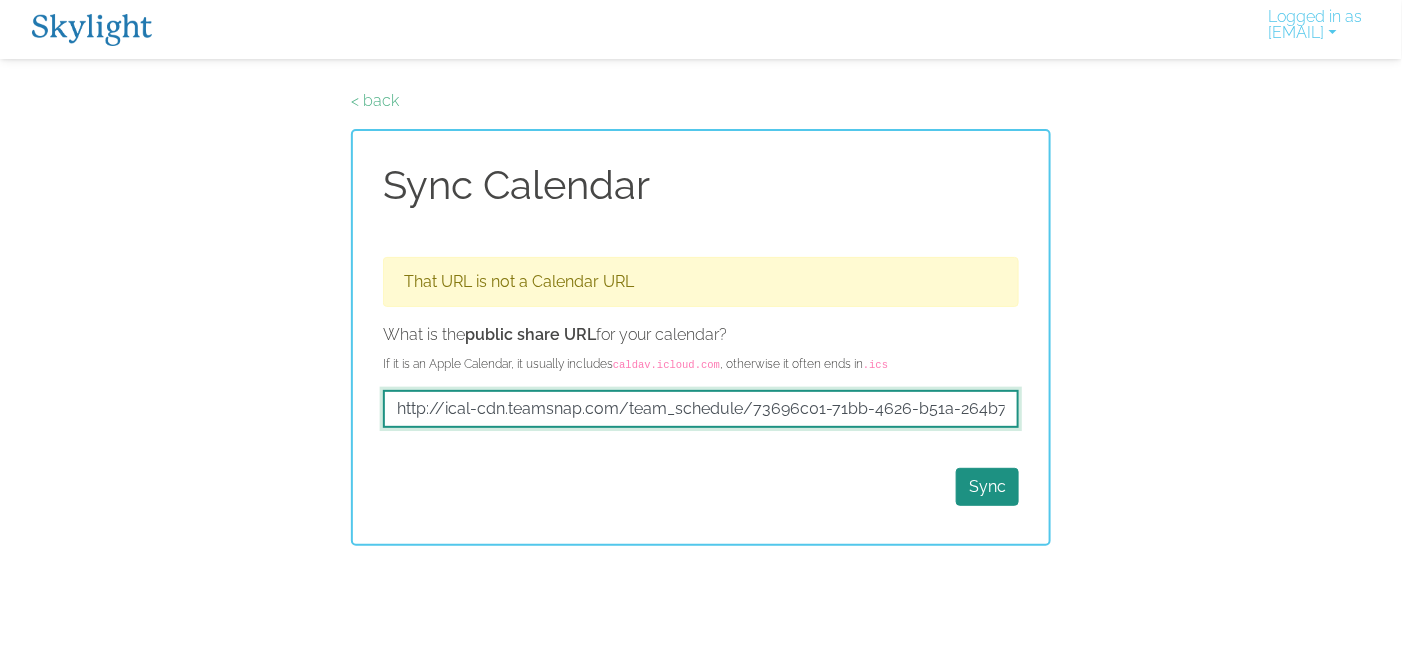 scroll, scrollTop: 0, scrollLeft: 77, axis: horizontal 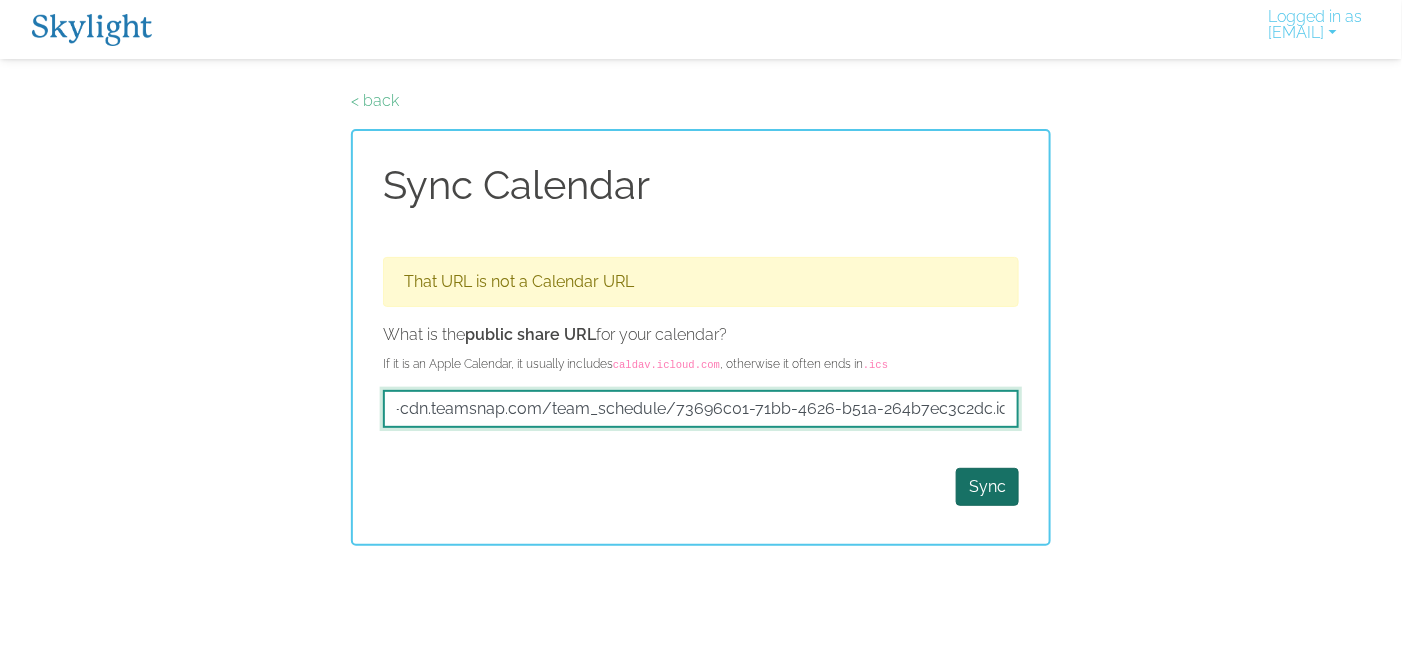 type on "http://ical-cdn.teamsnap.com/team_schedule/73696c01-71bb-4626-b51a-264b7ec3c2dc.ics" 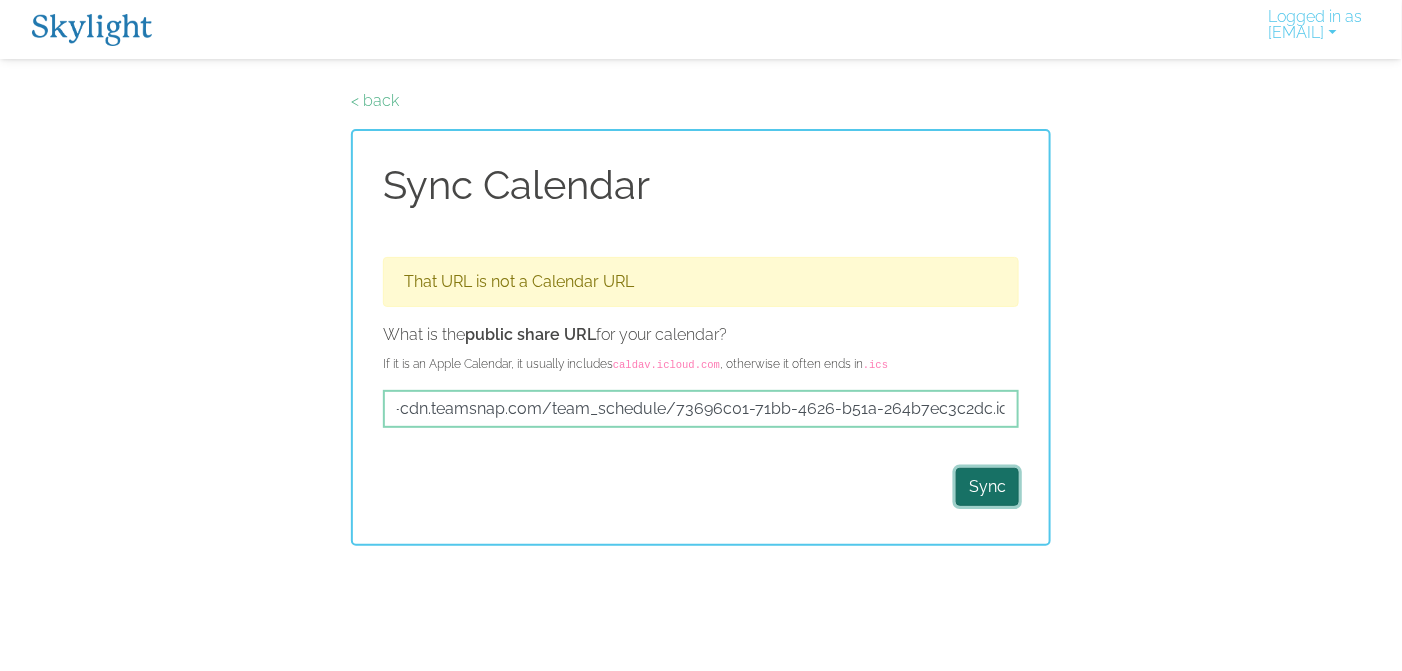 scroll, scrollTop: 0, scrollLeft: 0, axis: both 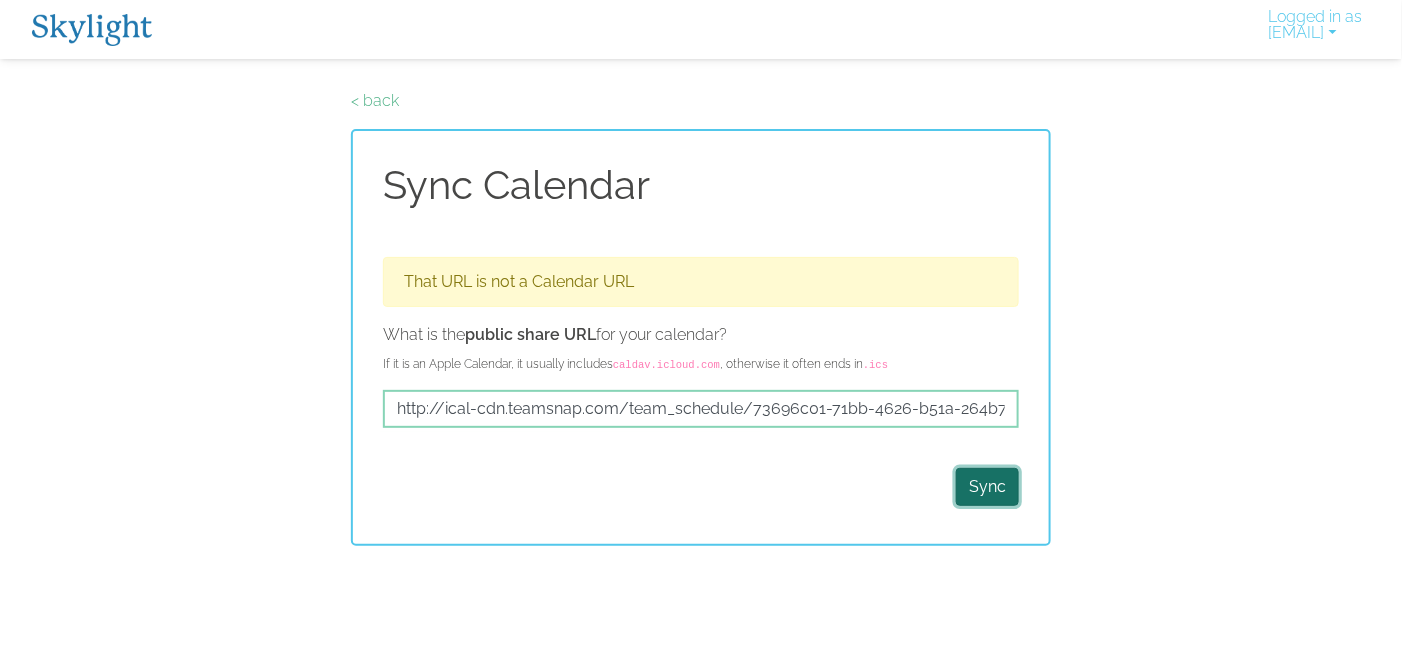 click on "Sync" at bounding box center [987, 487] 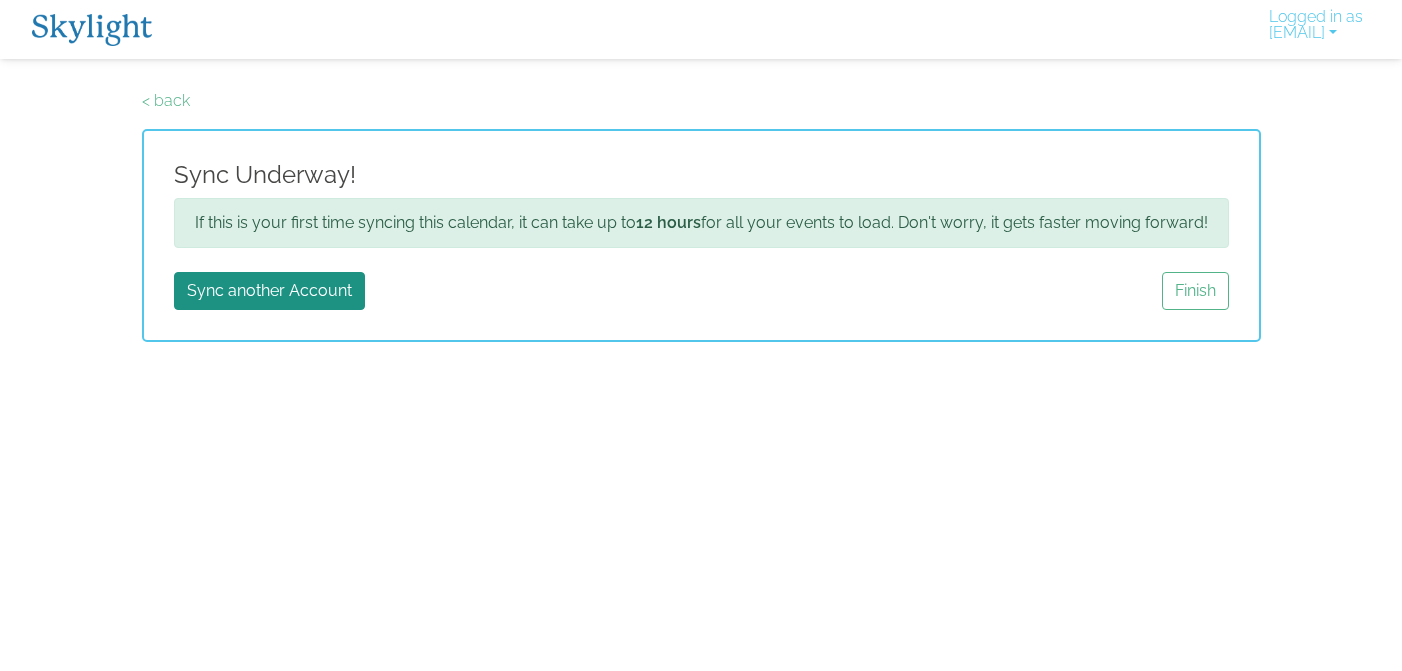 scroll, scrollTop: 0, scrollLeft: 0, axis: both 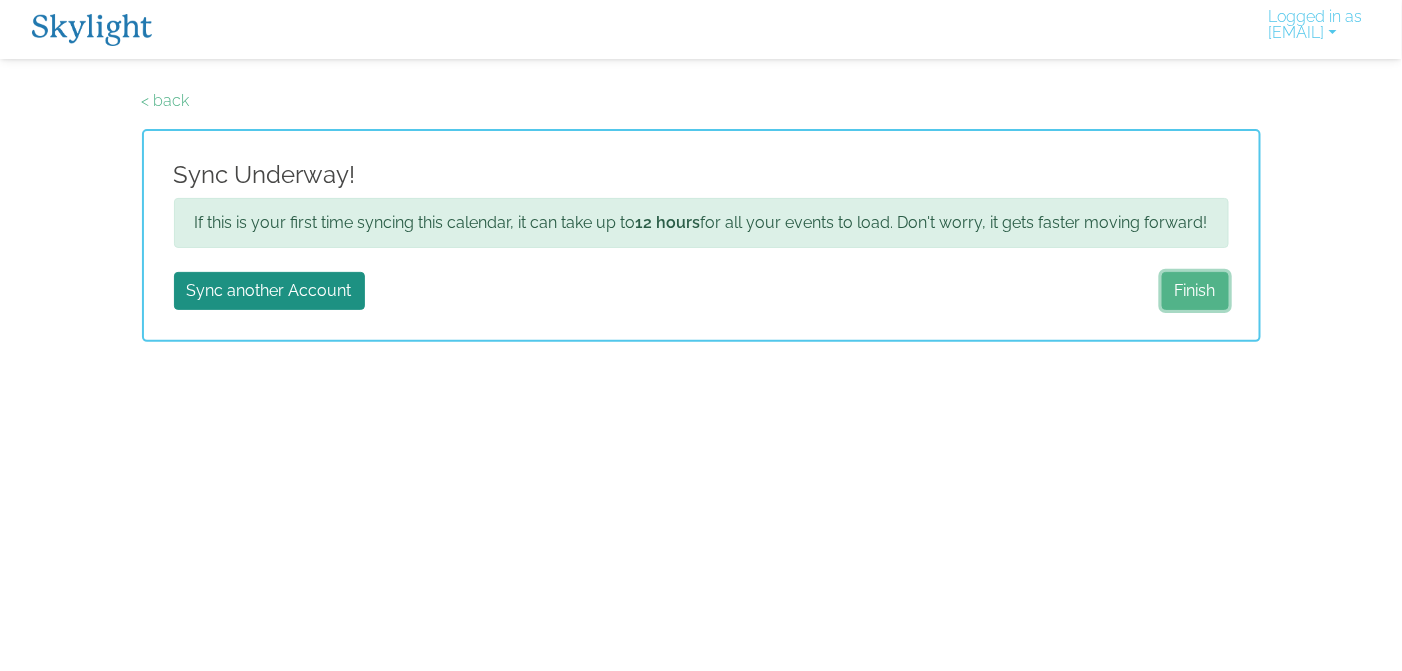 click on "Finish" at bounding box center [1195, 291] 